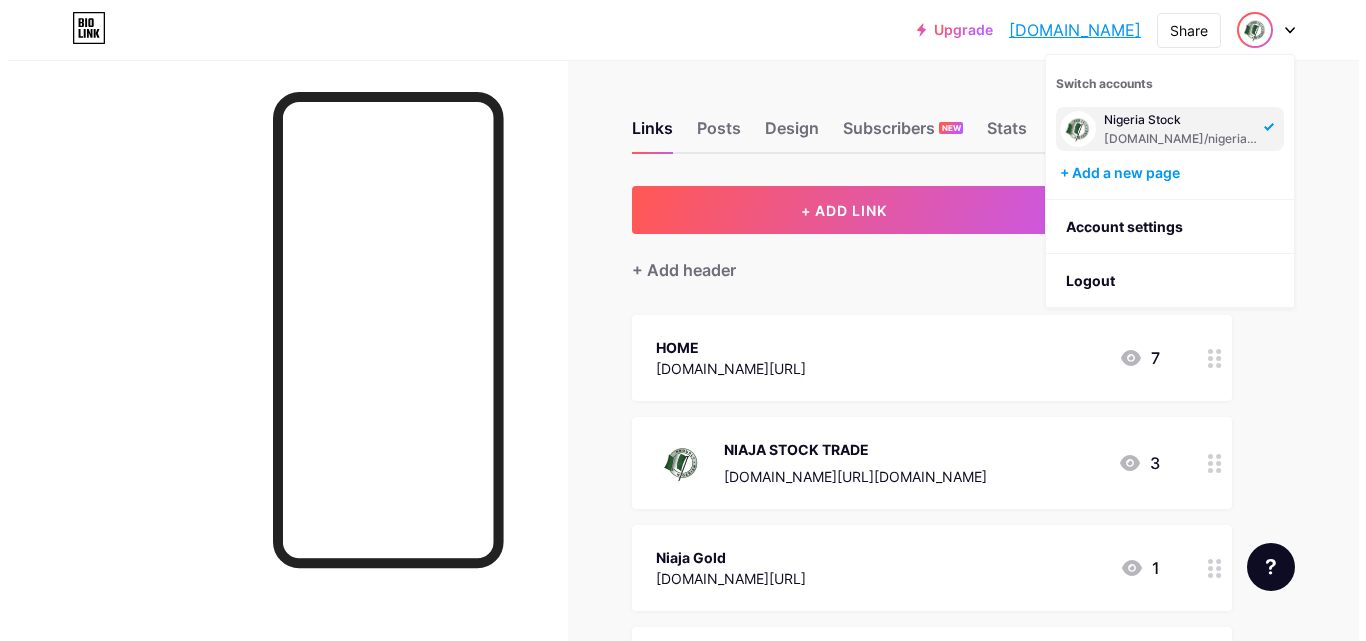 scroll, scrollTop: 0, scrollLeft: 0, axis: both 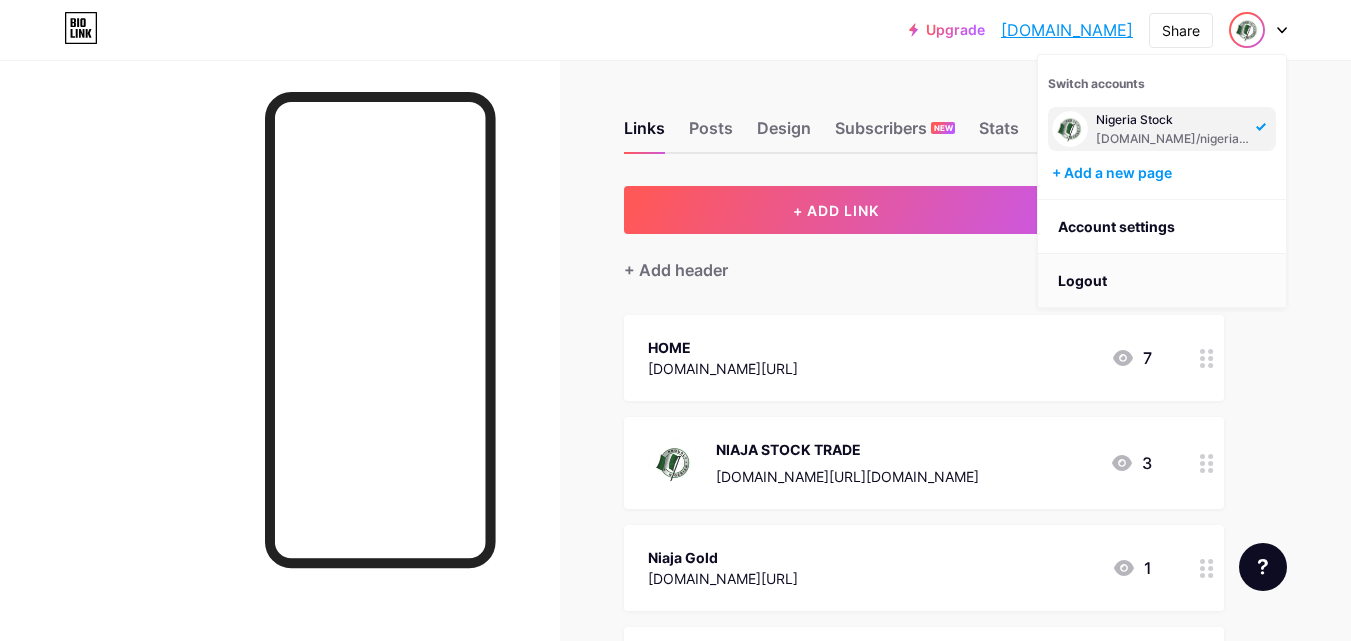 click on "Logout" at bounding box center (1162, 281) 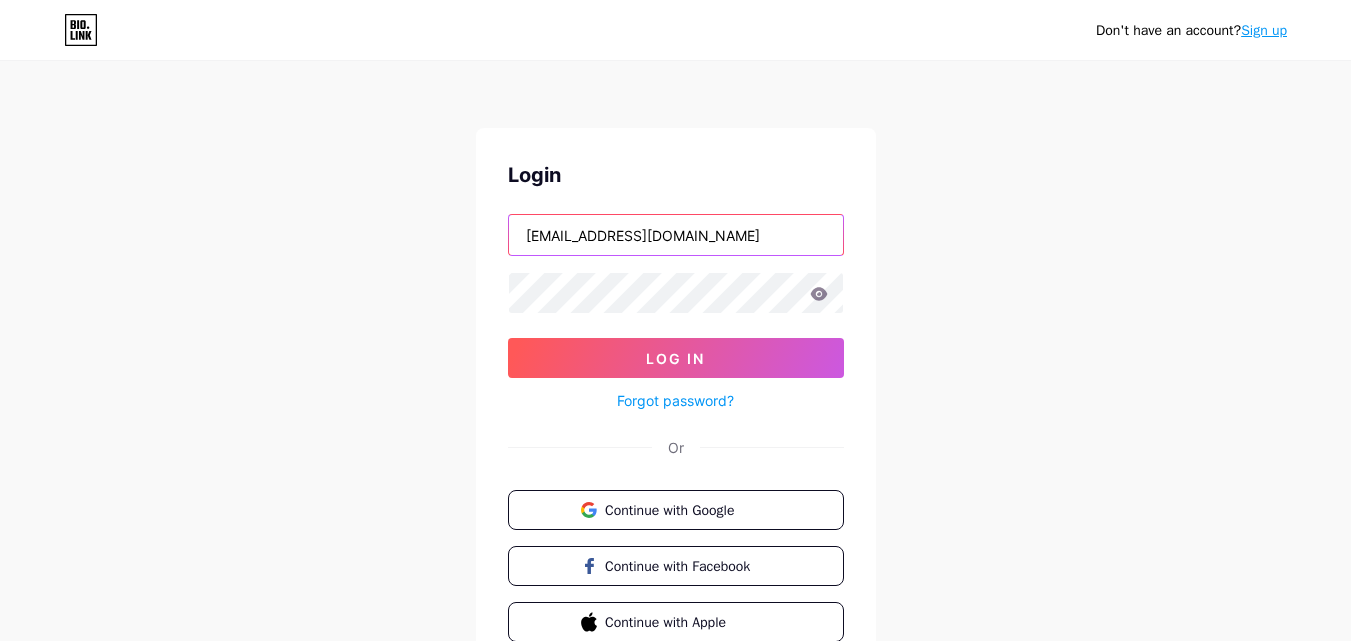 type on "[EMAIL_ADDRESS][DOMAIN_NAME]" 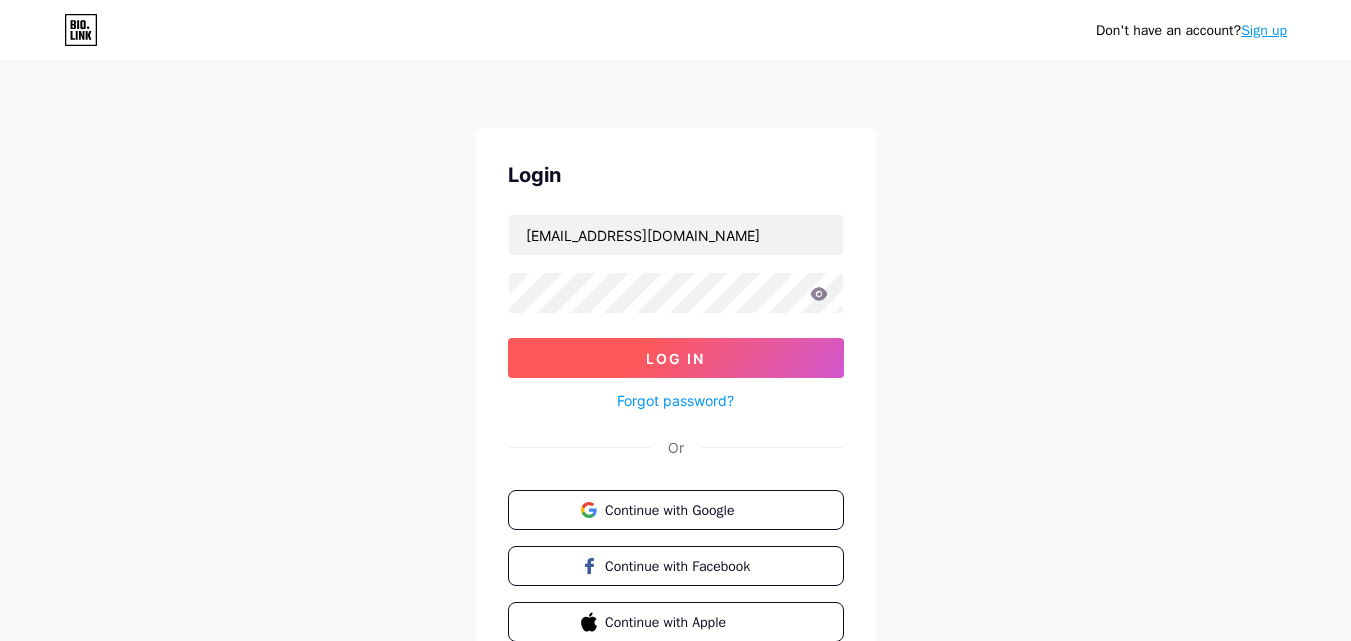 click on "Log In" at bounding box center [676, 358] 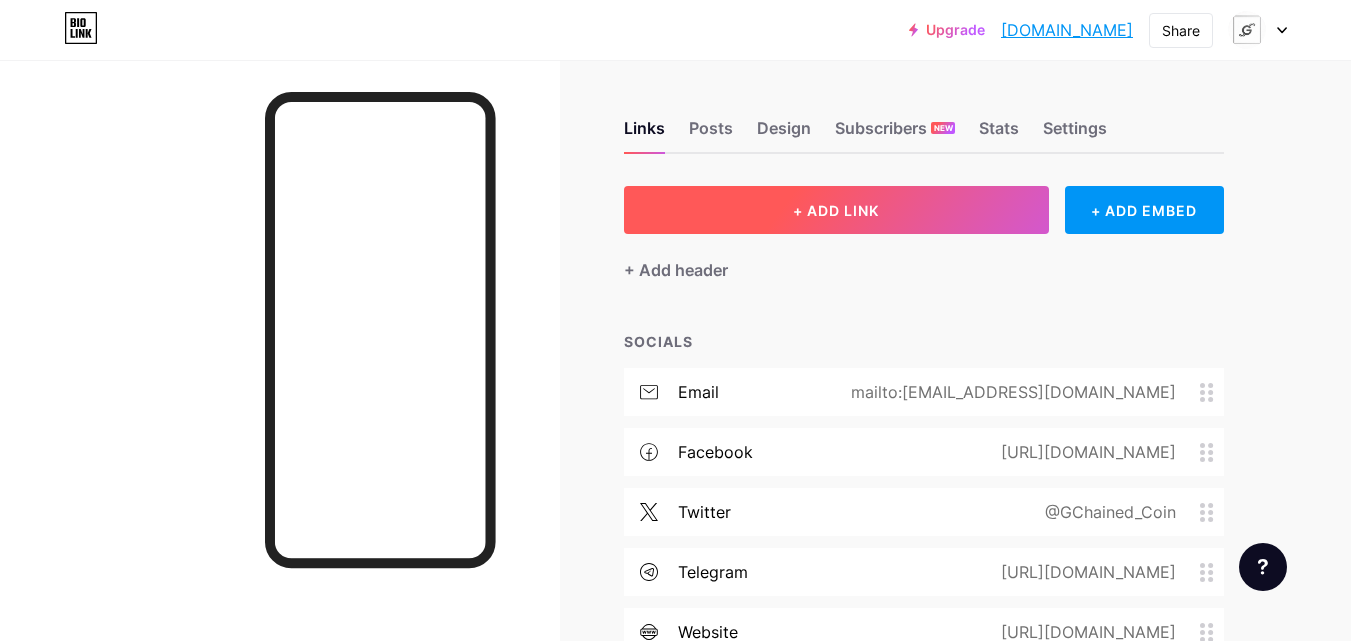 click on "+ ADD LINK" at bounding box center [836, 210] 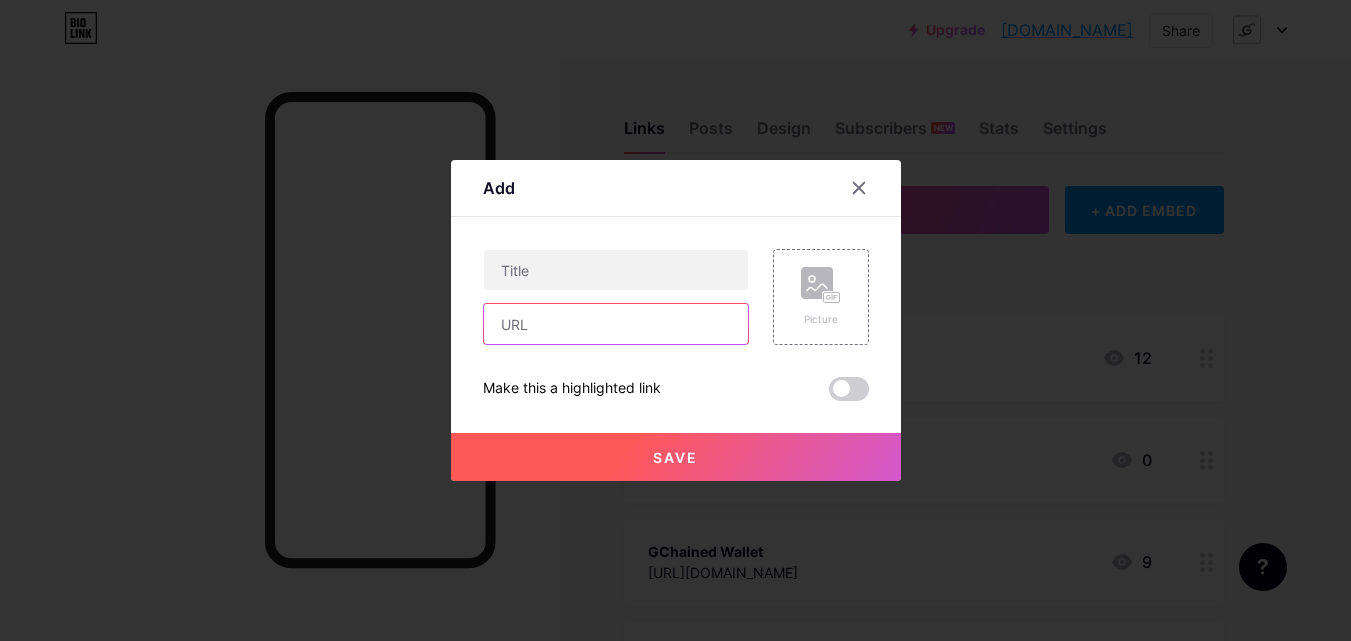 click at bounding box center (616, 324) 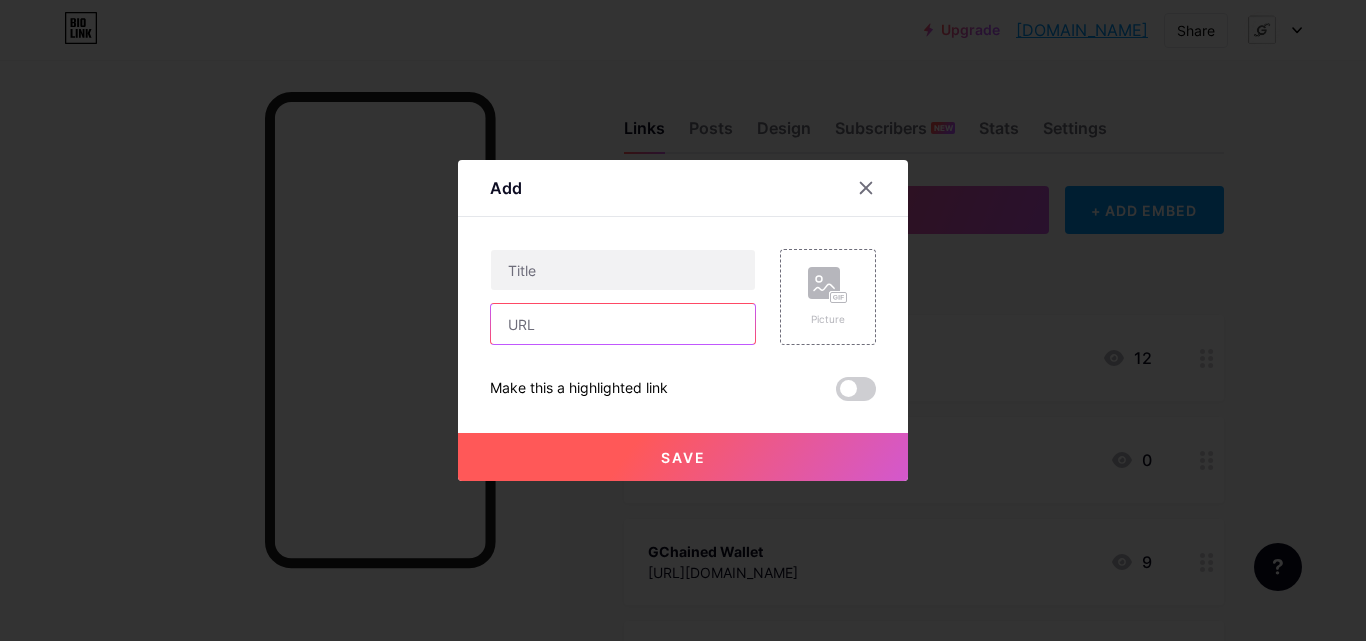 paste on "[URL][DOMAIN_NAME]" 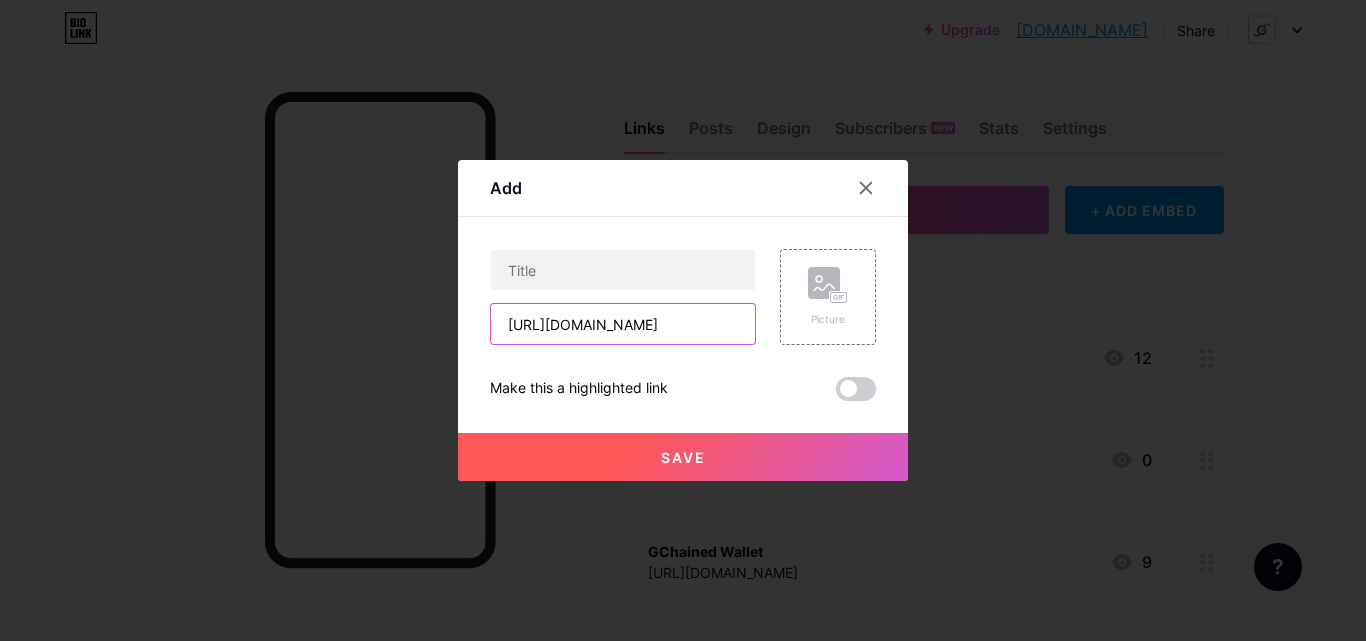 scroll, scrollTop: 0, scrollLeft: 51, axis: horizontal 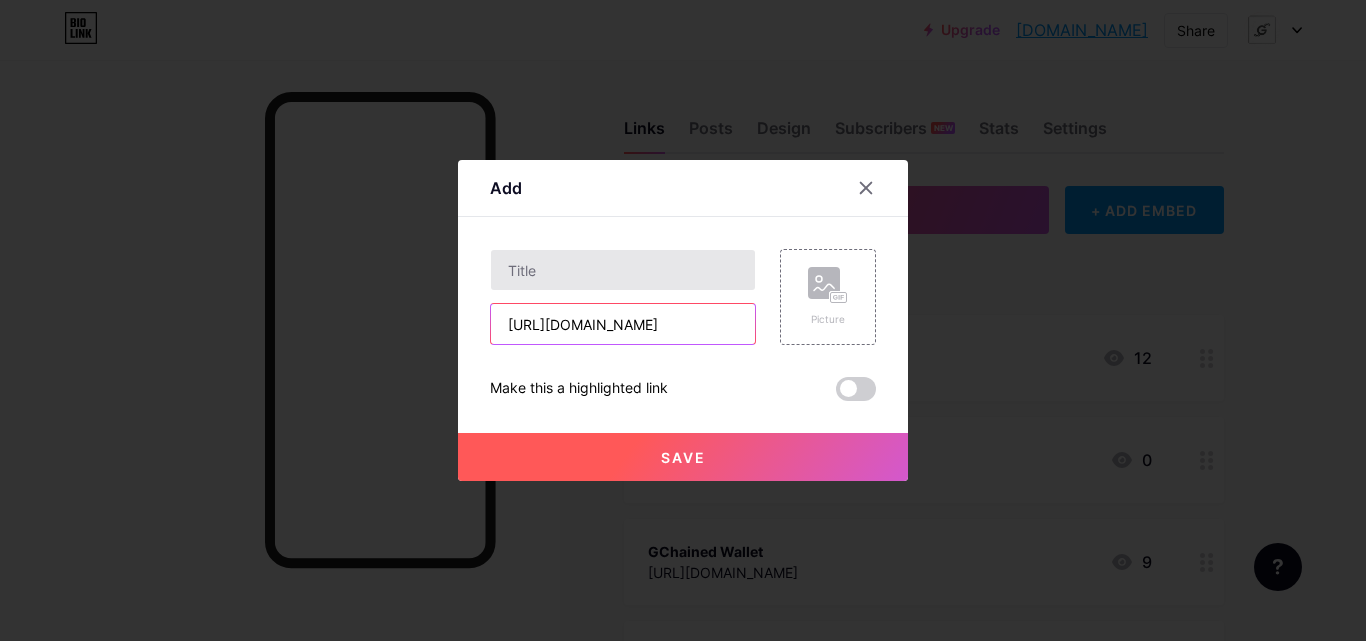 type on "[URL][DOMAIN_NAME]" 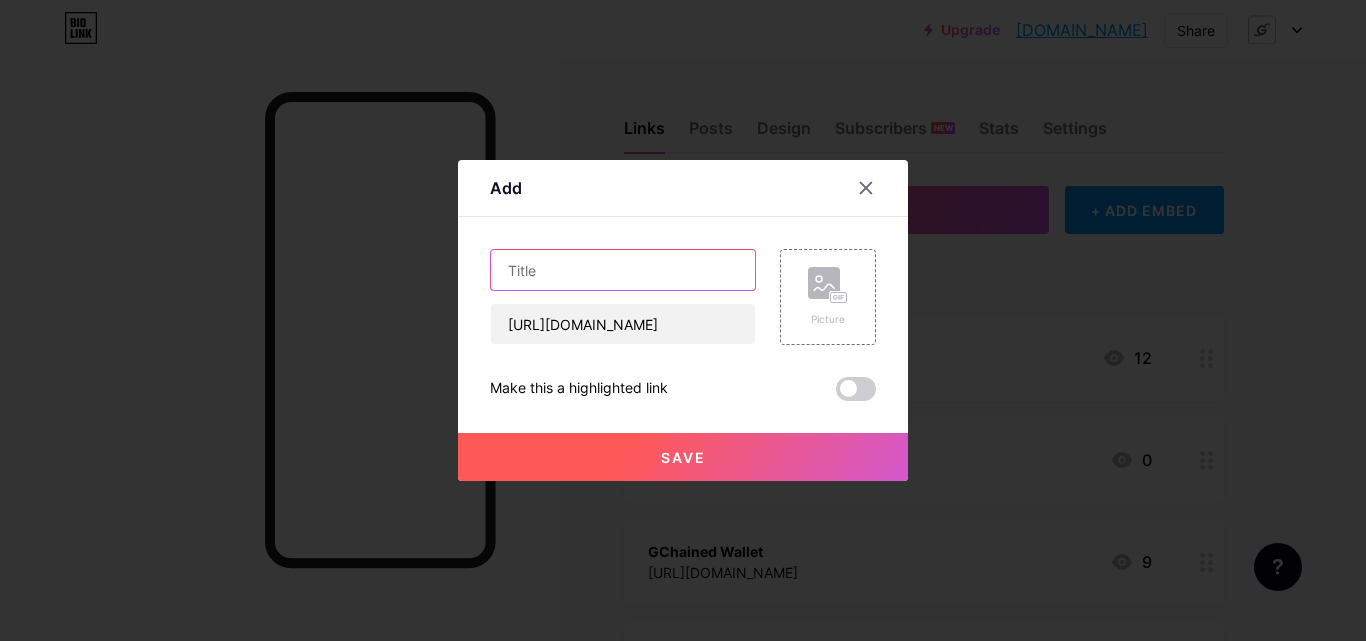 click at bounding box center [623, 270] 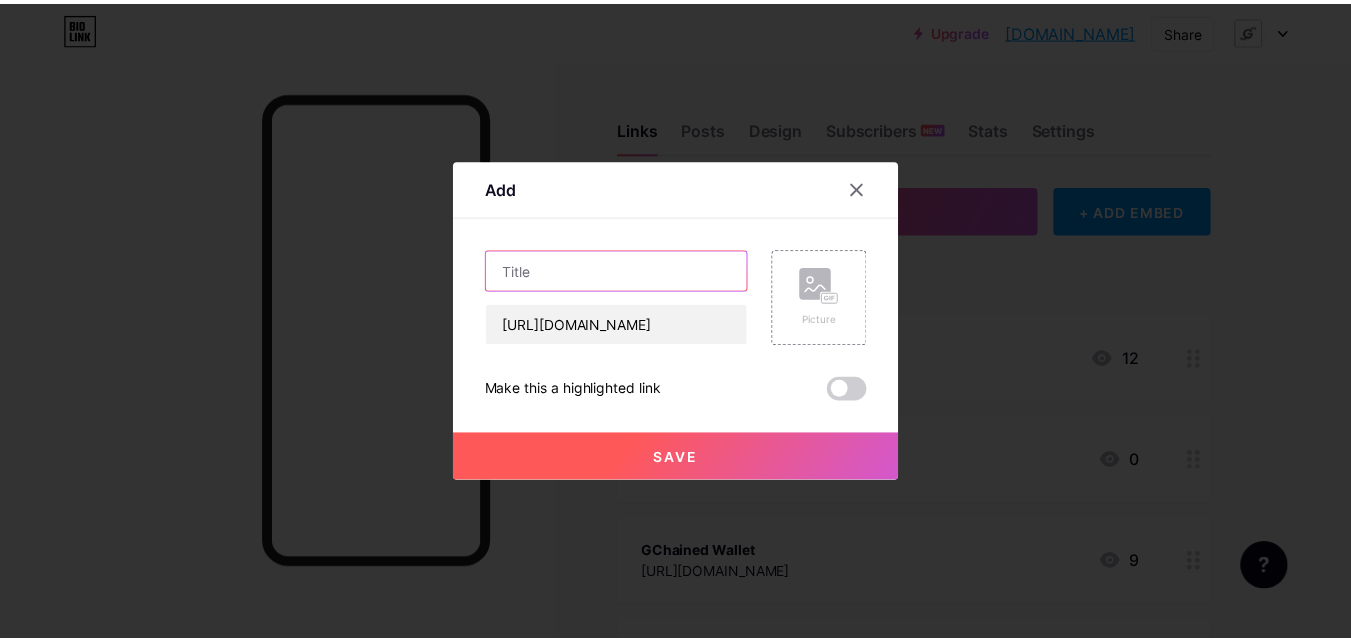 scroll, scrollTop: 0, scrollLeft: 0, axis: both 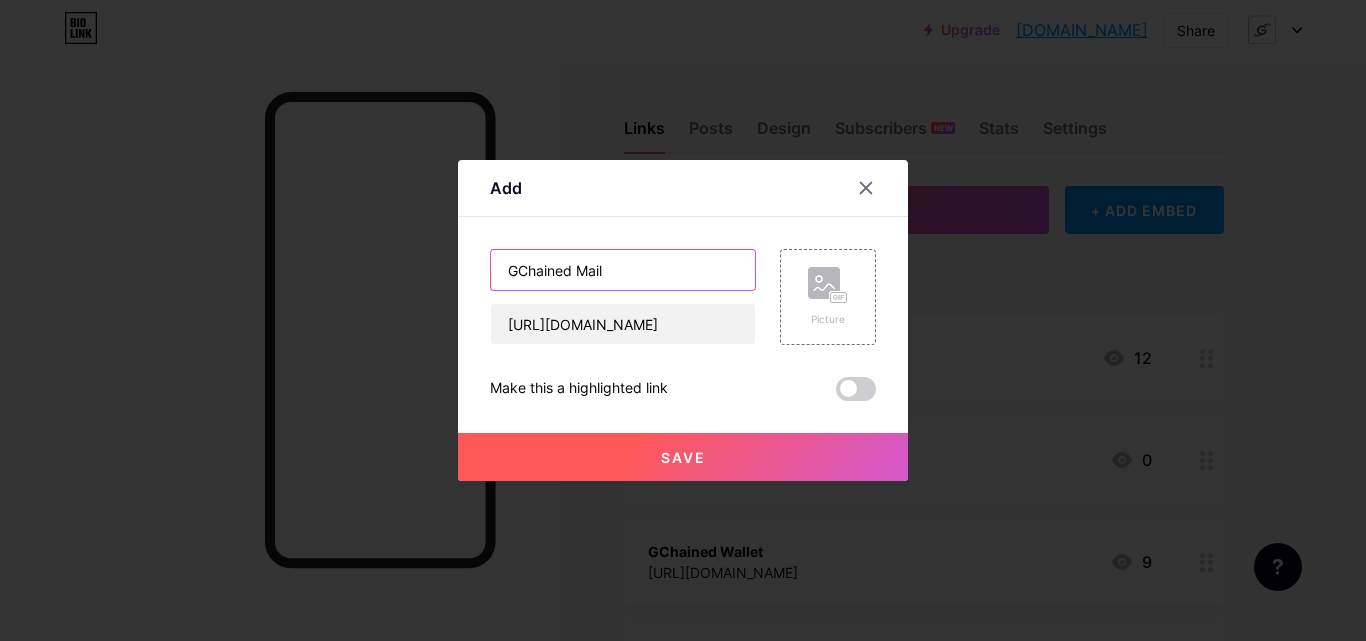 type on "GChained Mail" 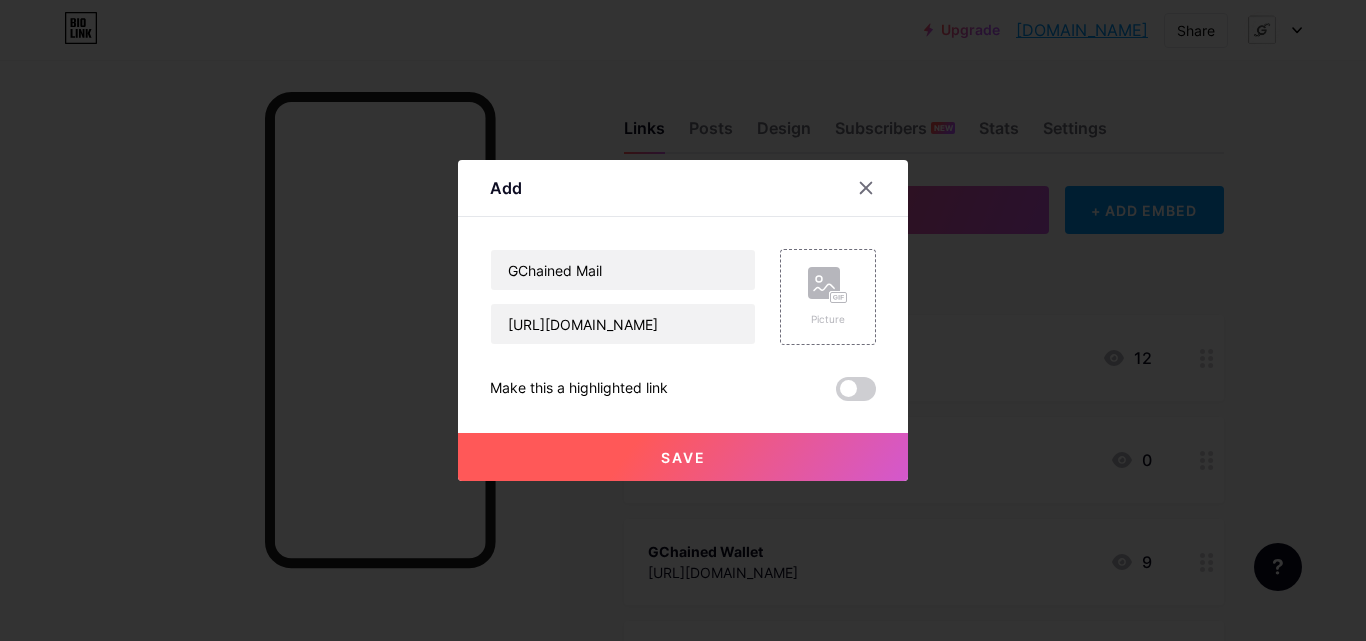 click on "Save" at bounding box center (683, 457) 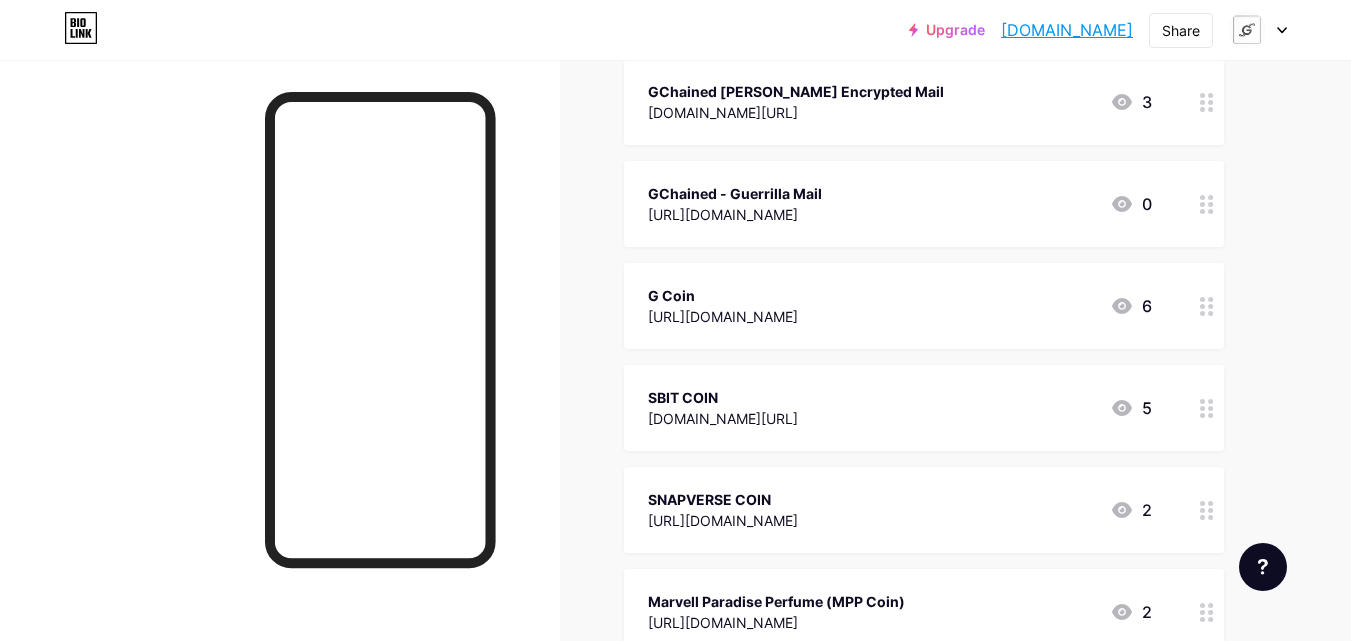 scroll, scrollTop: 1959, scrollLeft: 0, axis: vertical 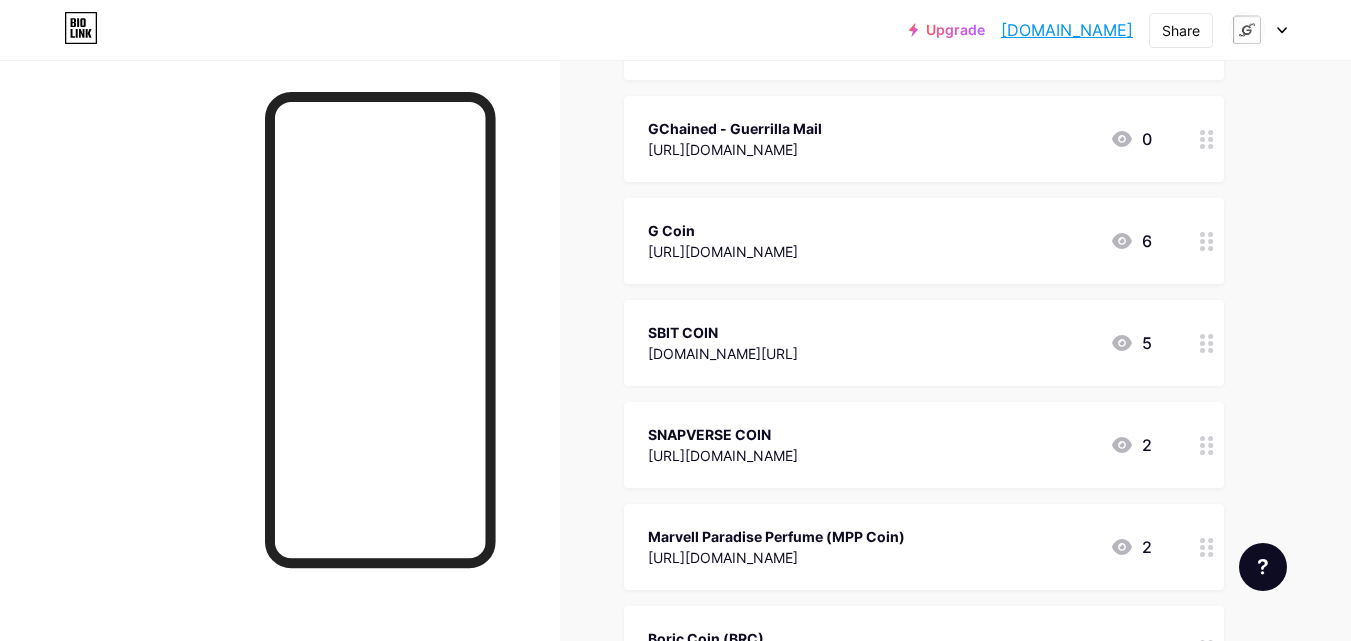 type 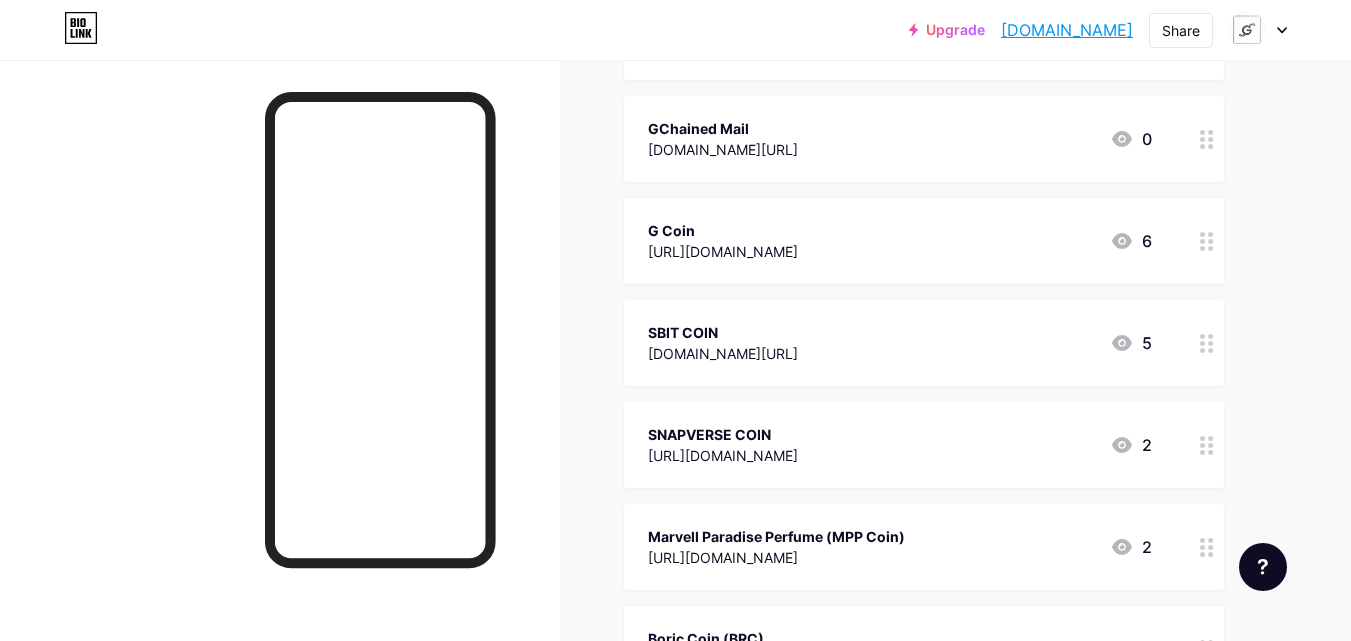 click on "GChained Mail
[DOMAIN_NAME][URL]
0" at bounding box center (900, 139) 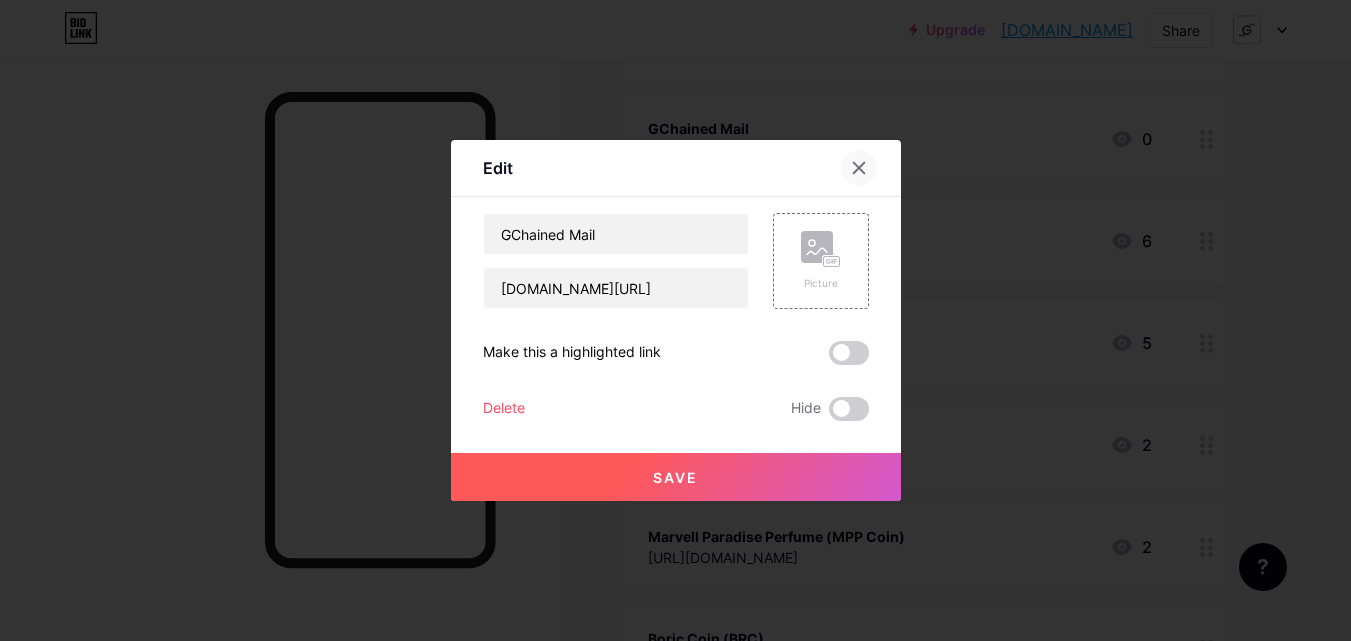 scroll, scrollTop: 0, scrollLeft: 0, axis: both 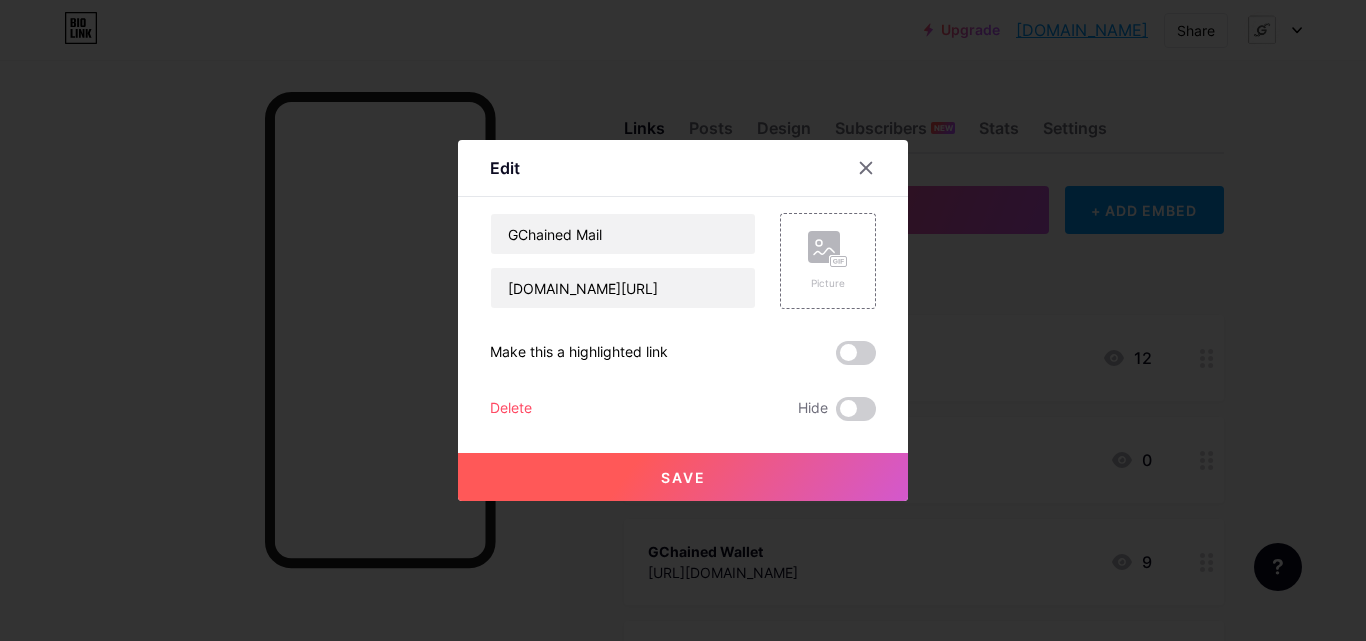 click 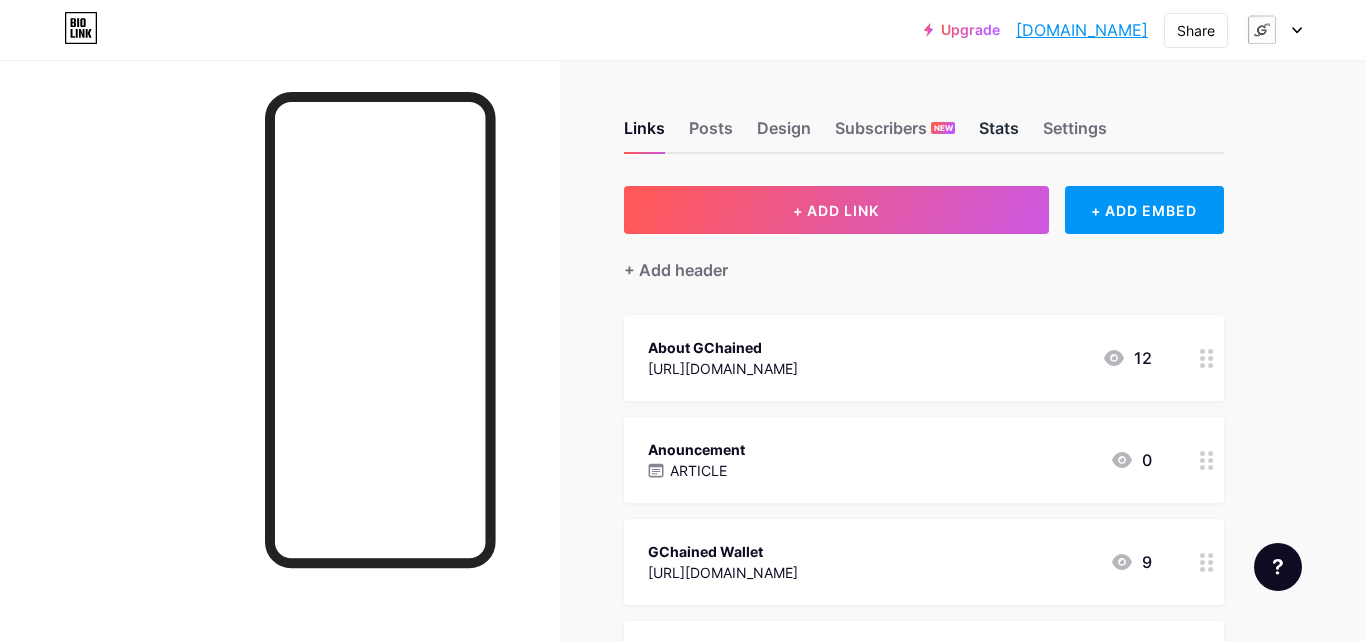 click on "Stats" at bounding box center (999, 134) 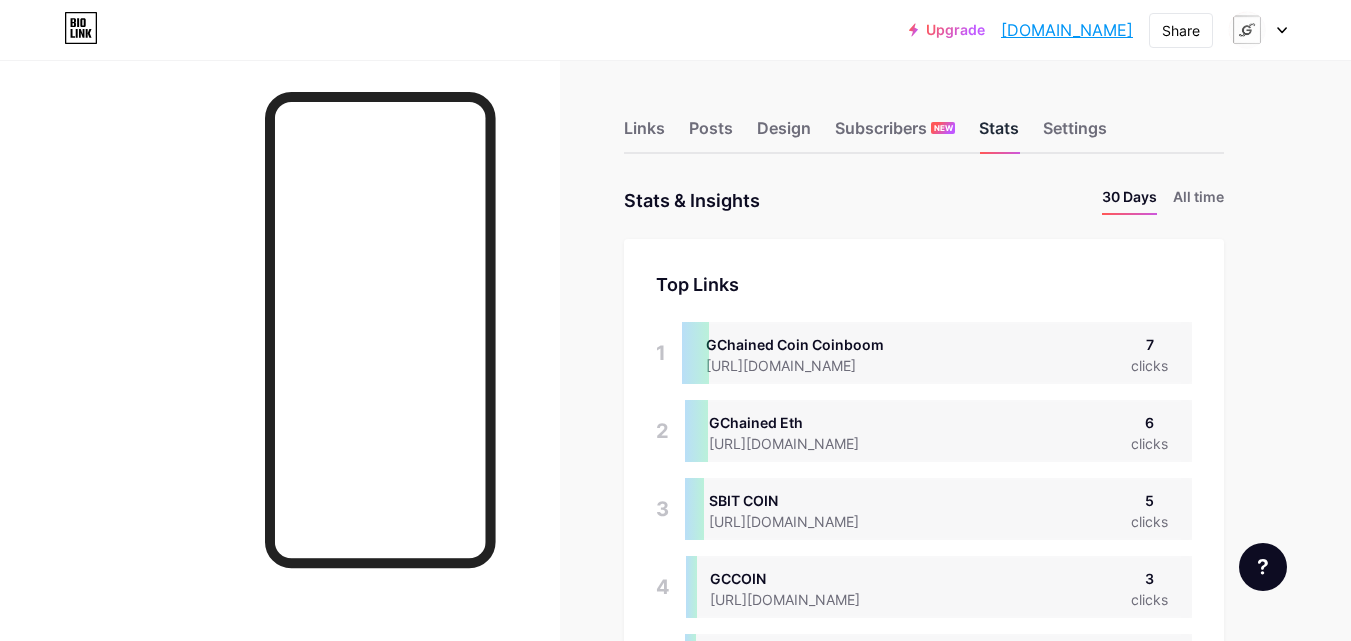 scroll, scrollTop: 999359, scrollLeft: 998649, axis: both 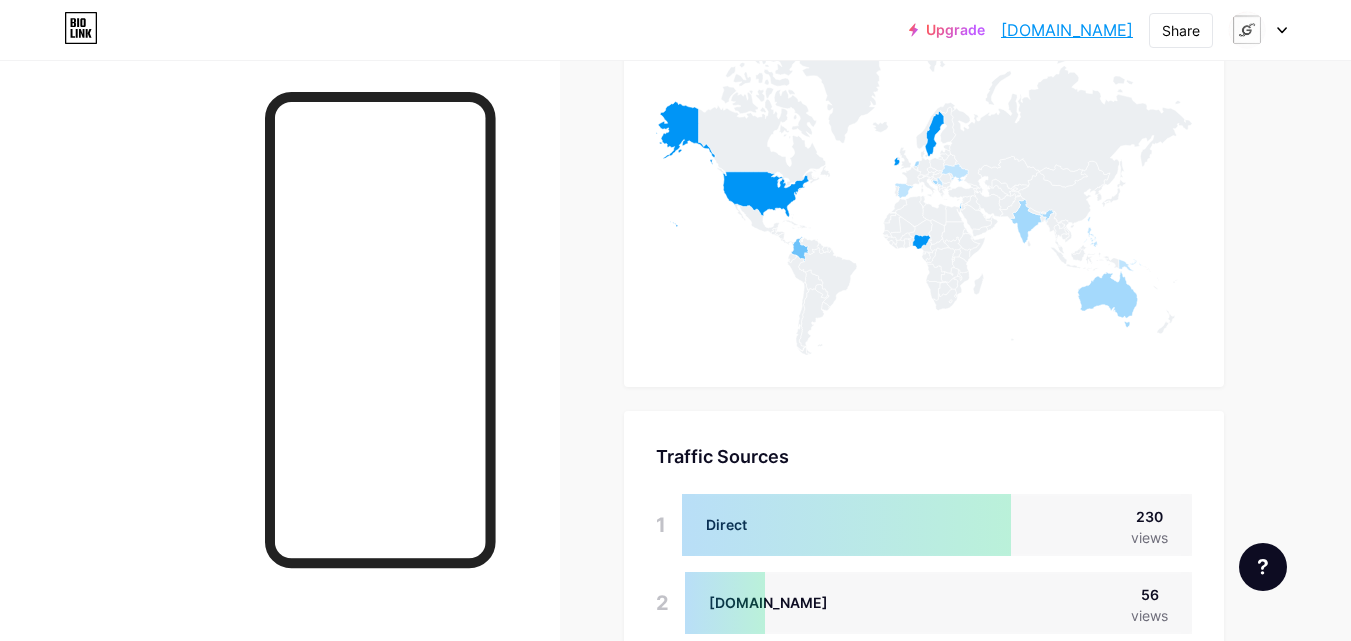 click 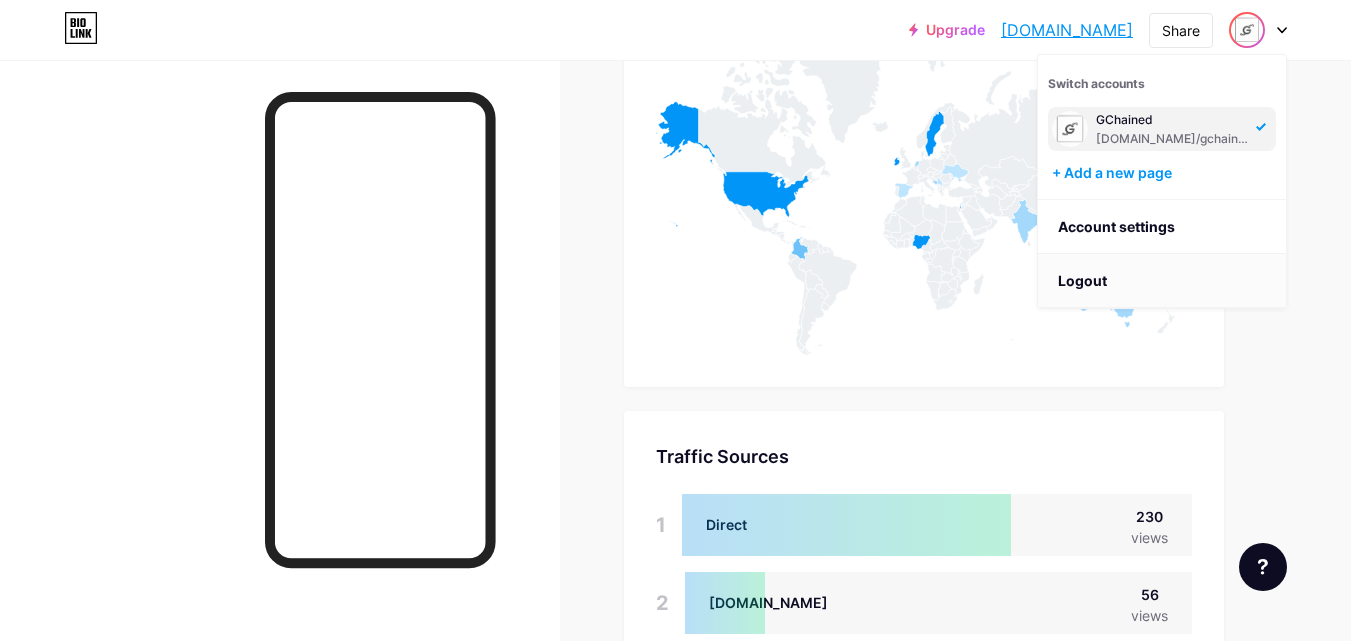 click on "Logout" at bounding box center (1162, 281) 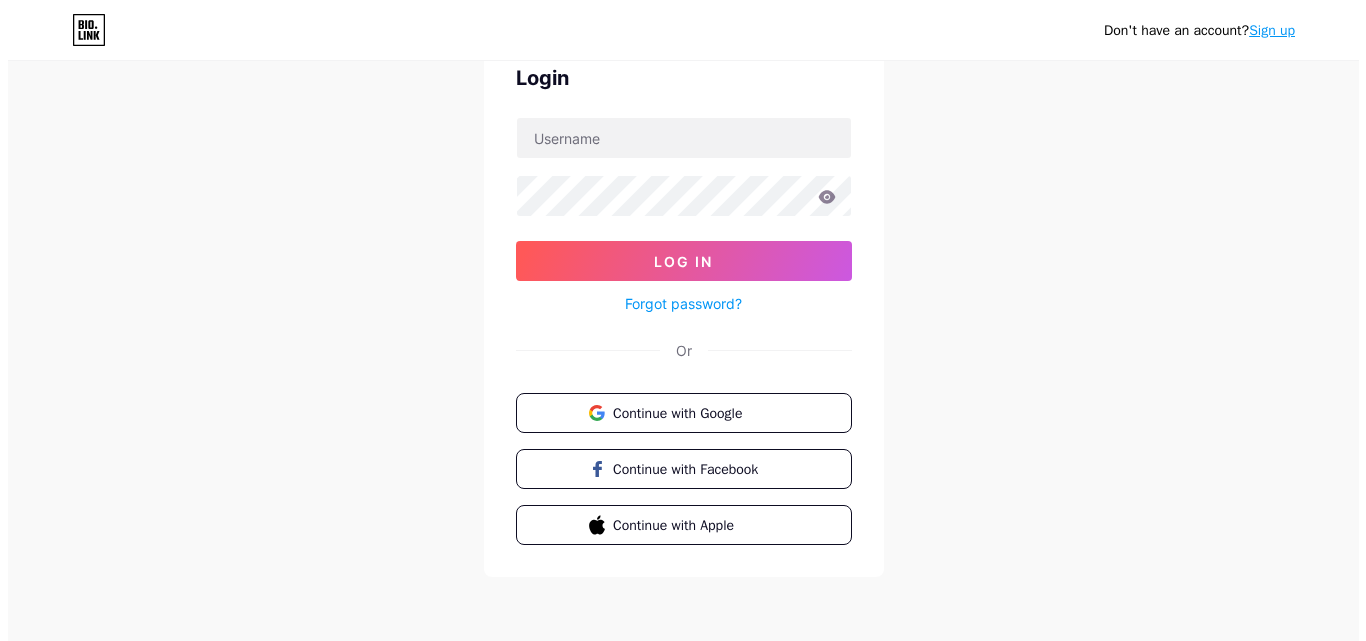 scroll, scrollTop: 0, scrollLeft: 0, axis: both 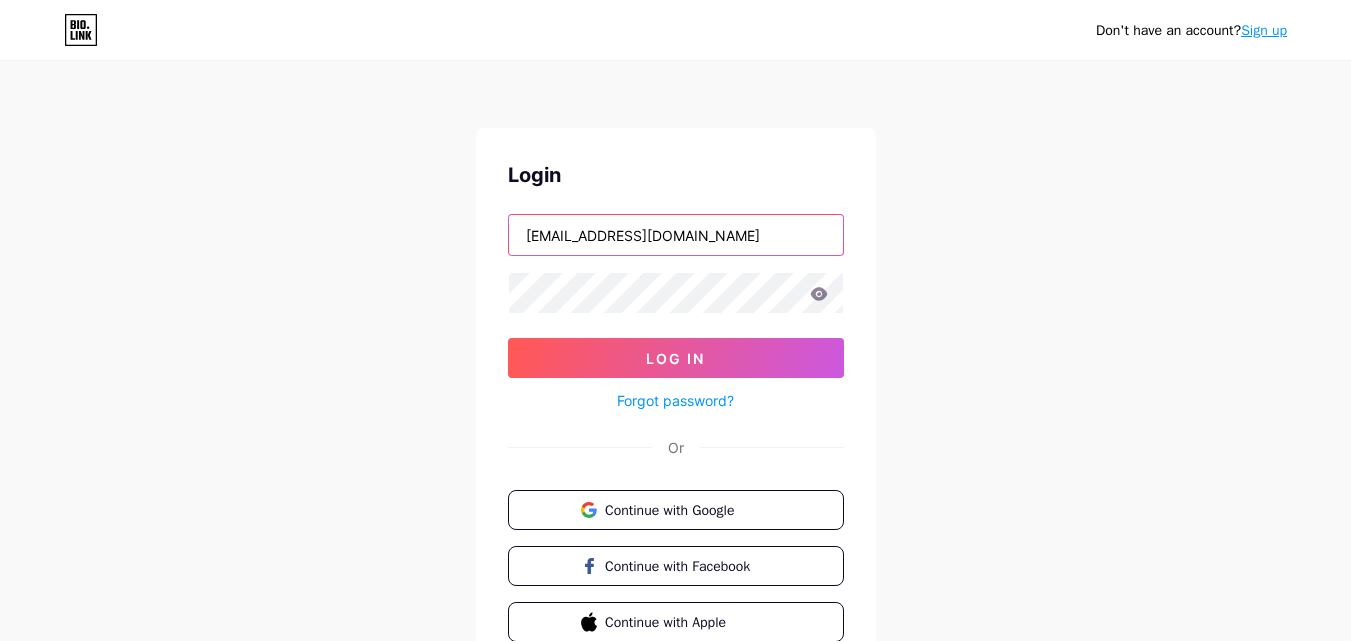 type on "[EMAIL_ADDRESS][DOMAIN_NAME]" 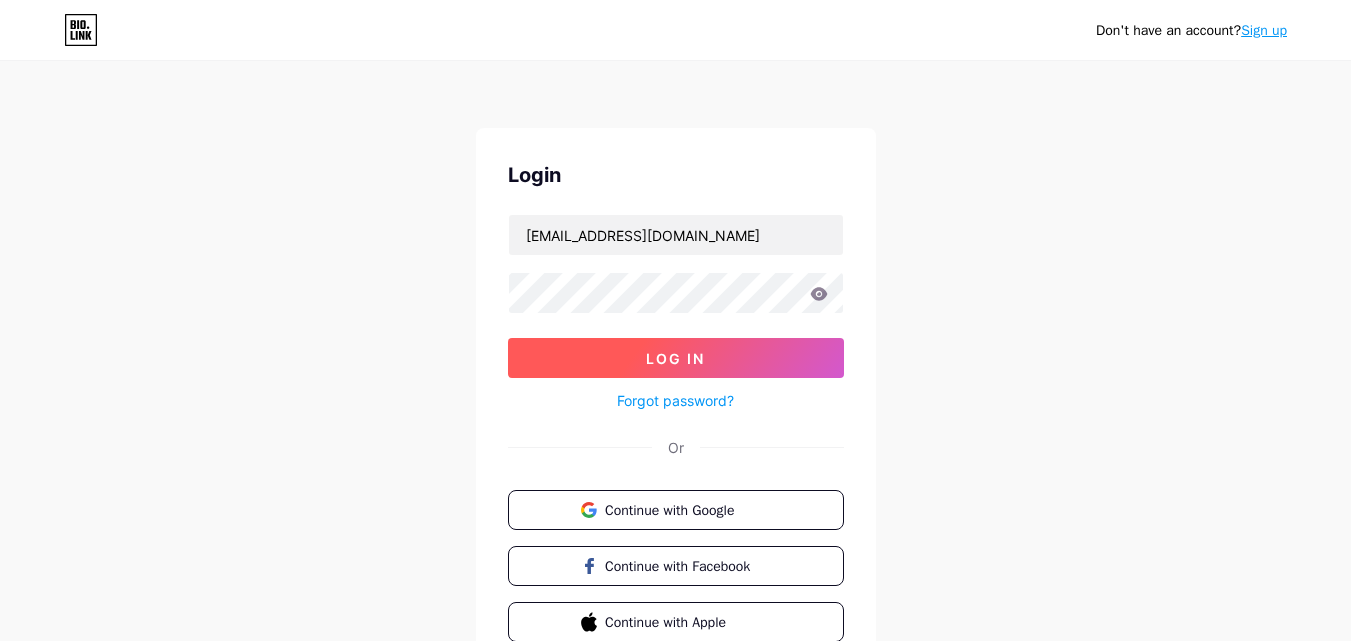 click on "Log In" at bounding box center (676, 358) 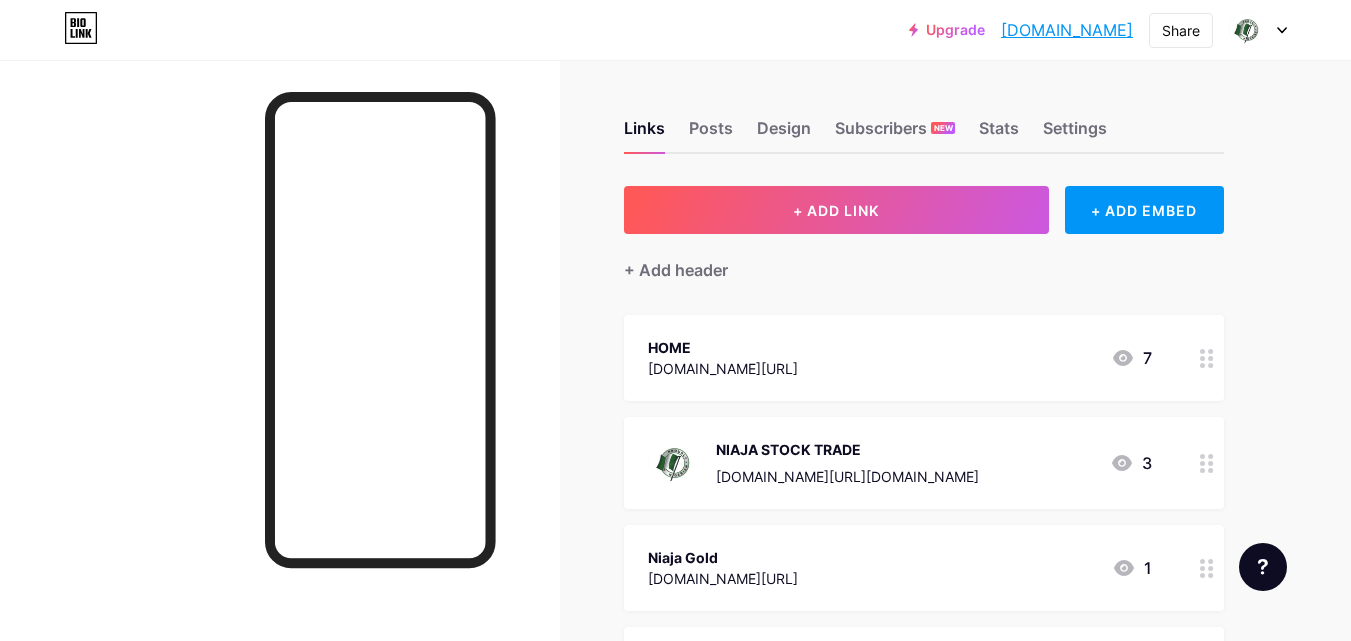 click 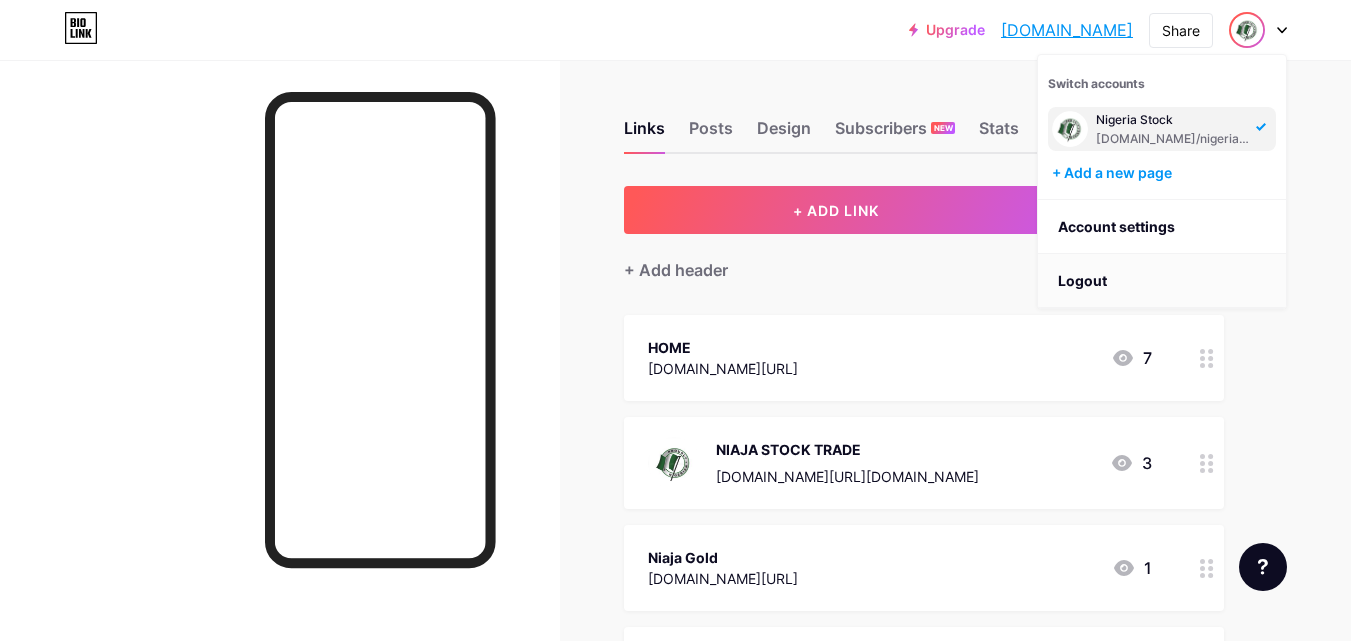click on "Logout" at bounding box center (1162, 281) 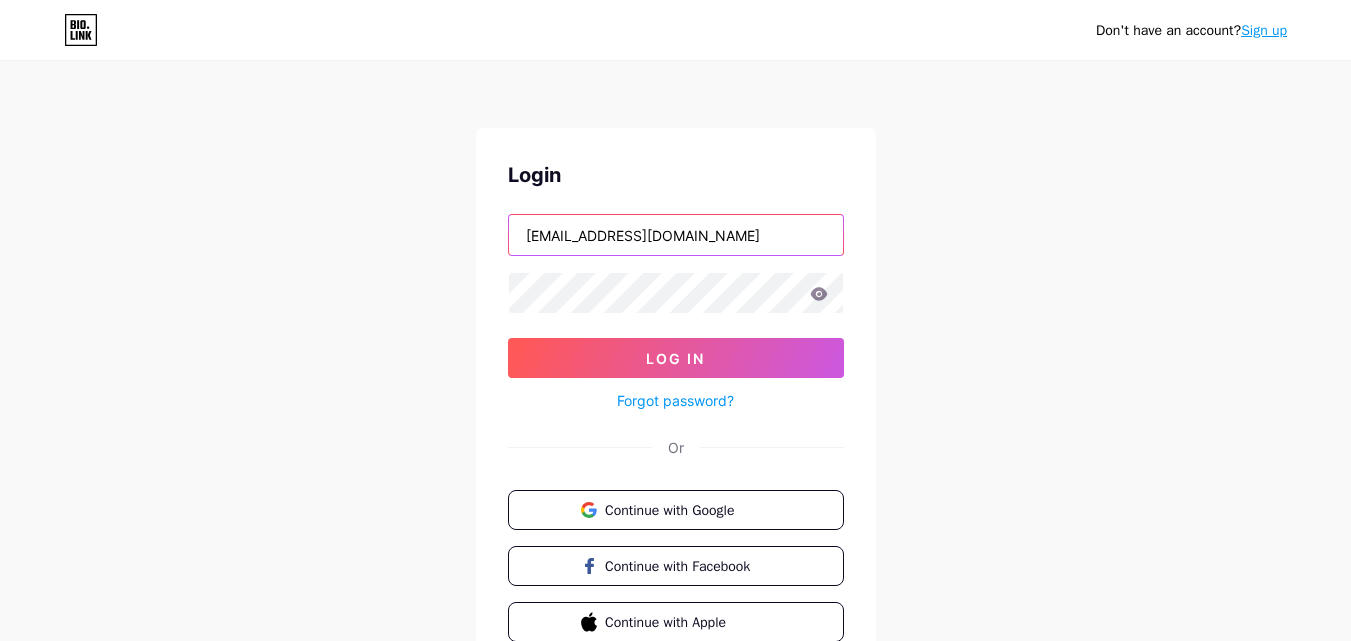 type on "[EMAIL_ADDRESS][DOMAIN_NAME]" 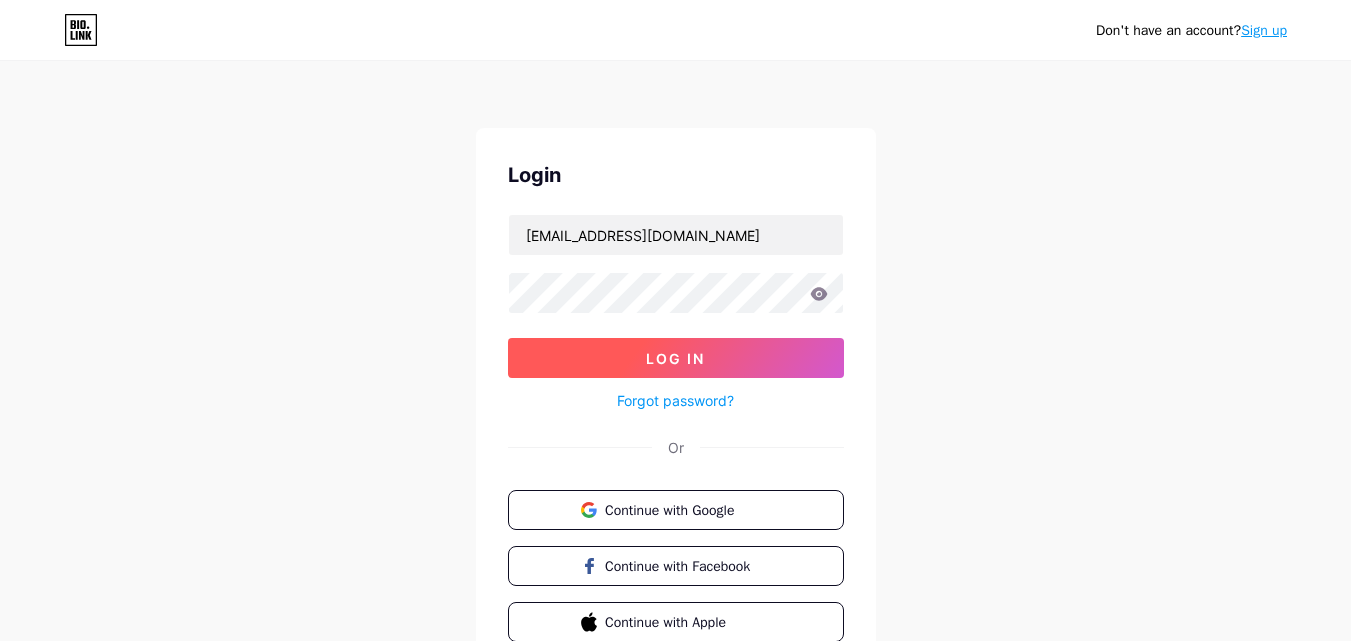 click on "Log In" at bounding box center [676, 358] 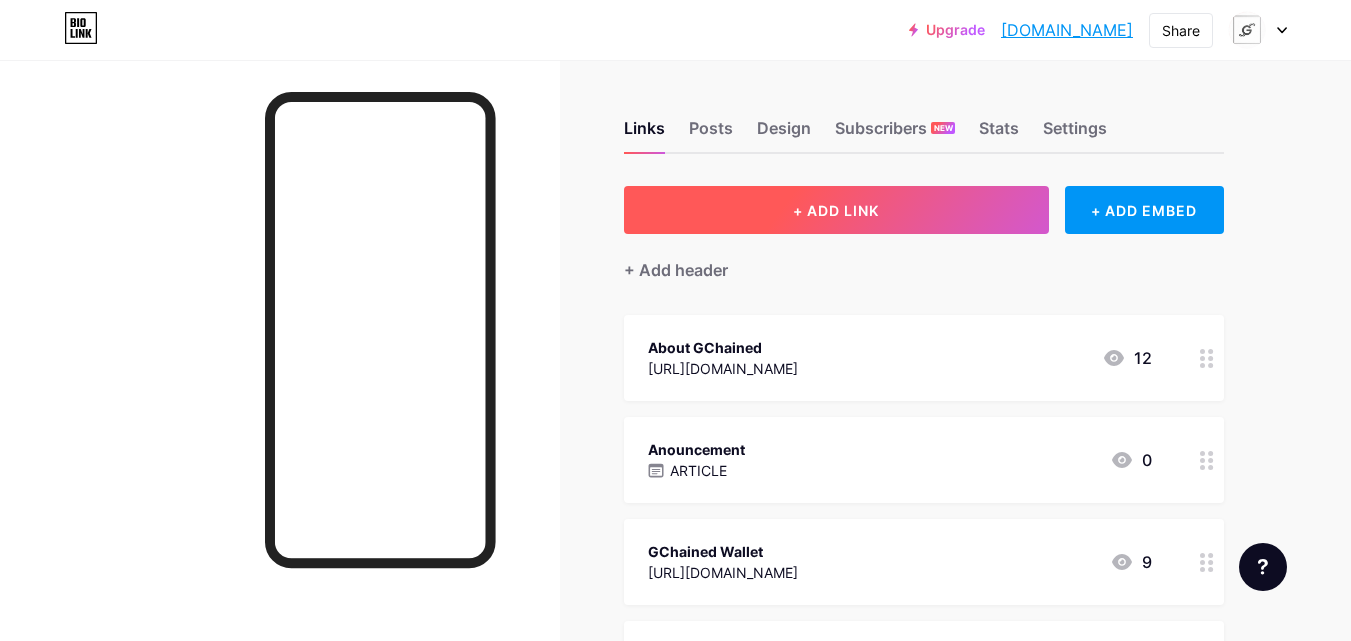 click on "+ ADD LINK" at bounding box center (836, 210) 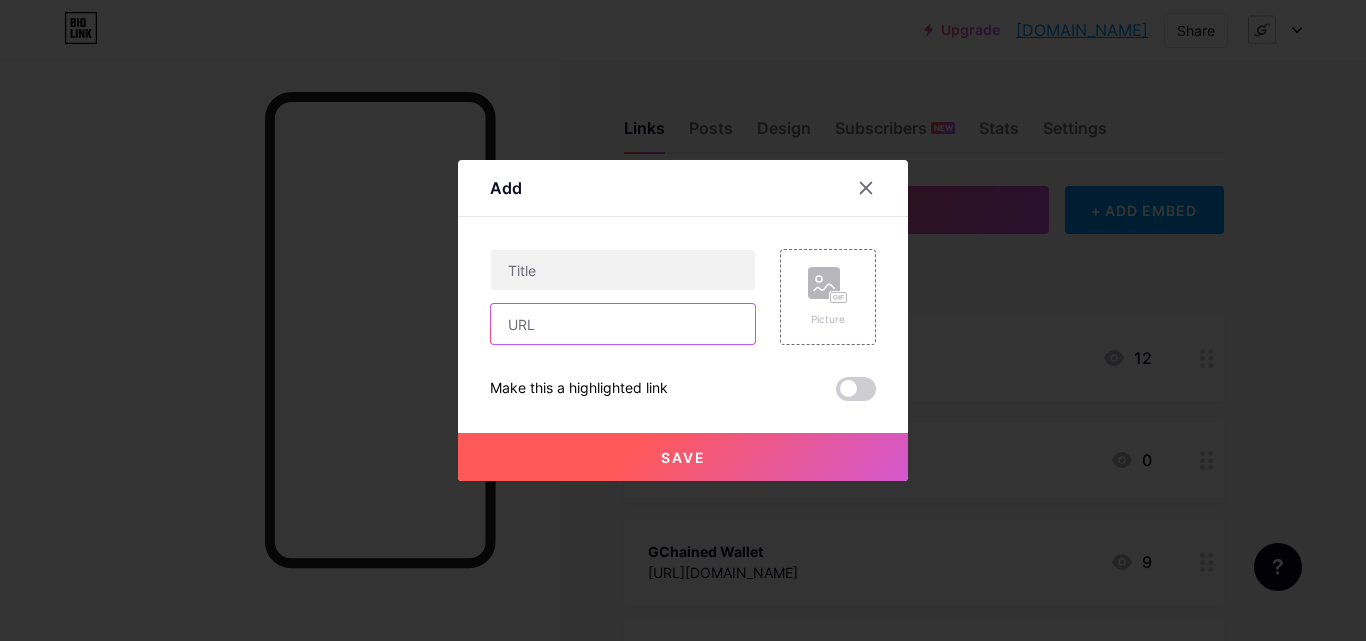 click at bounding box center (623, 324) 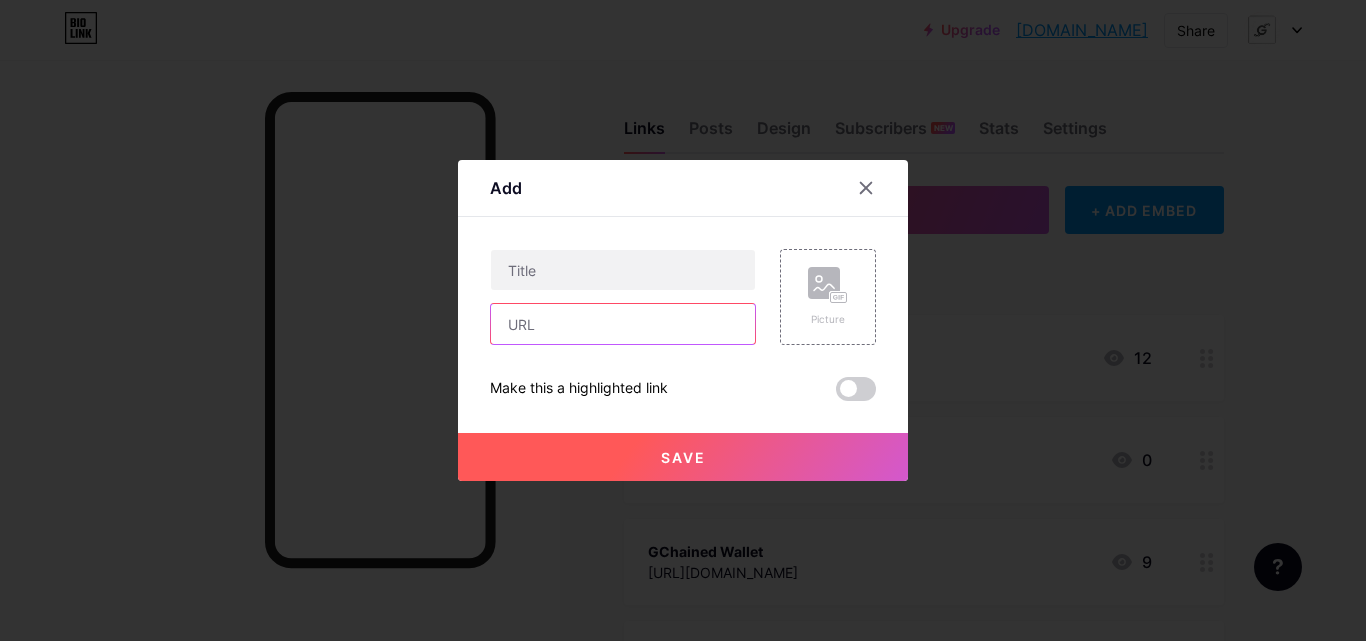 paste on "[URL][DOMAIN_NAME]" 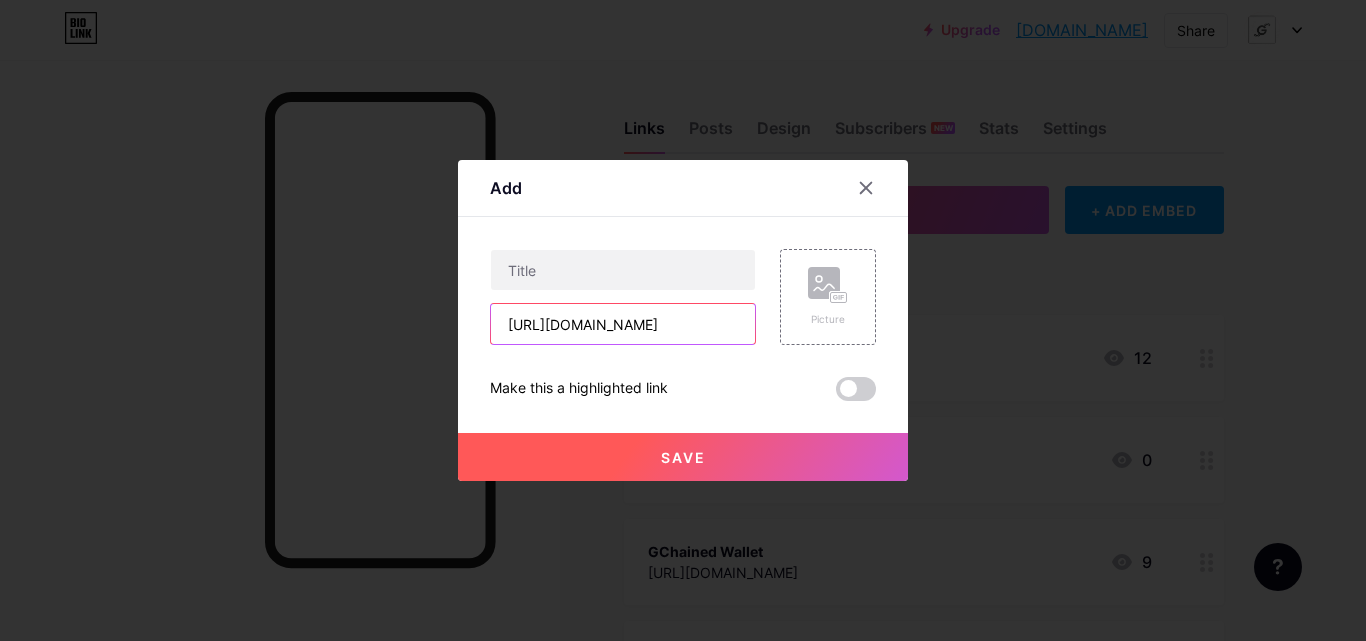 scroll, scrollTop: 0, scrollLeft: 43, axis: horizontal 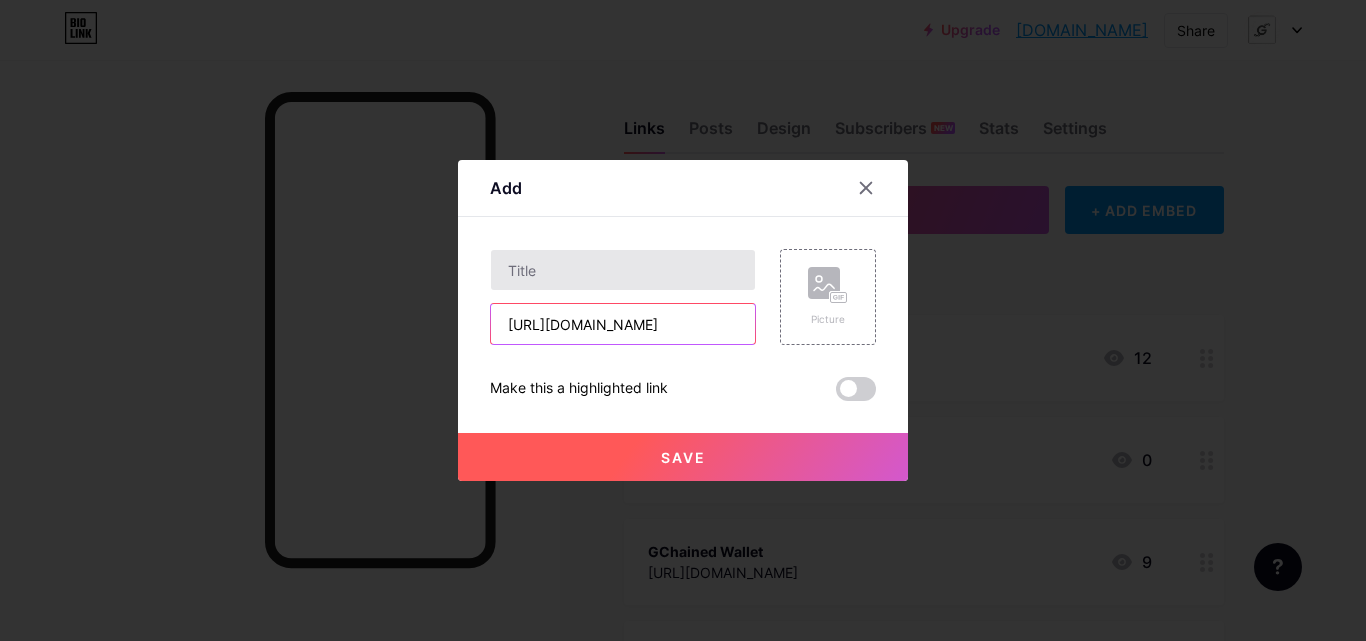 type on "[URL][DOMAIN_NAME]" 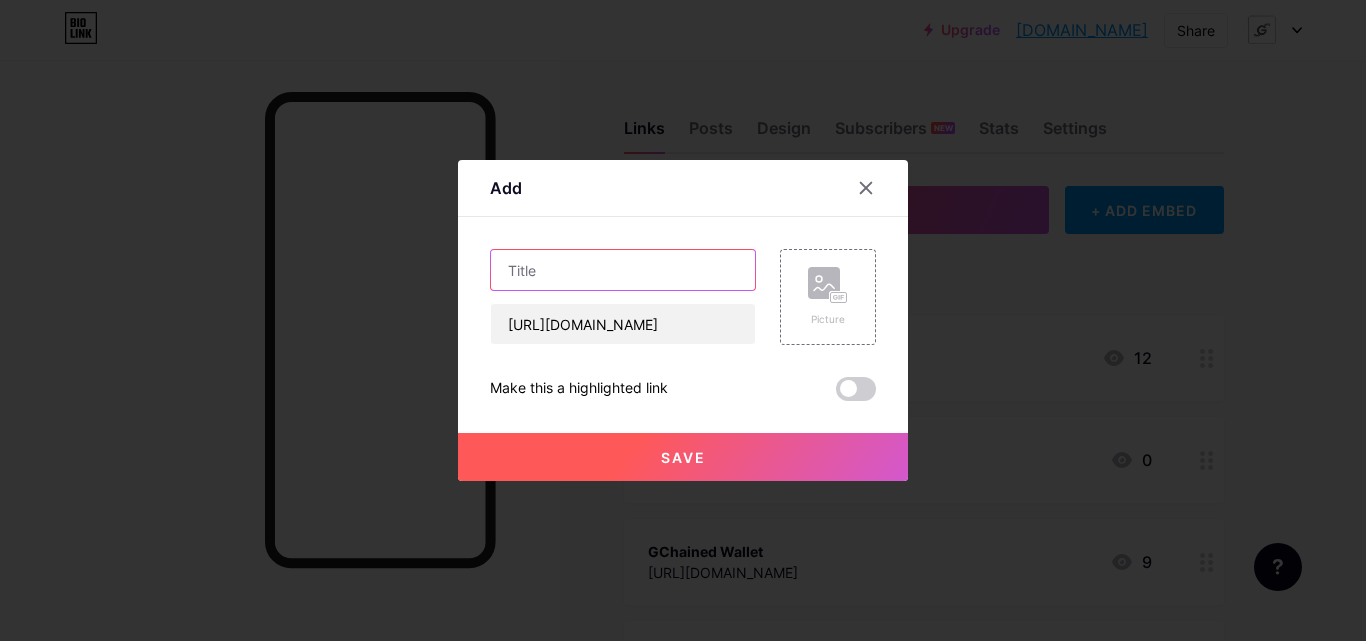 click at bounding box center [623, 270] 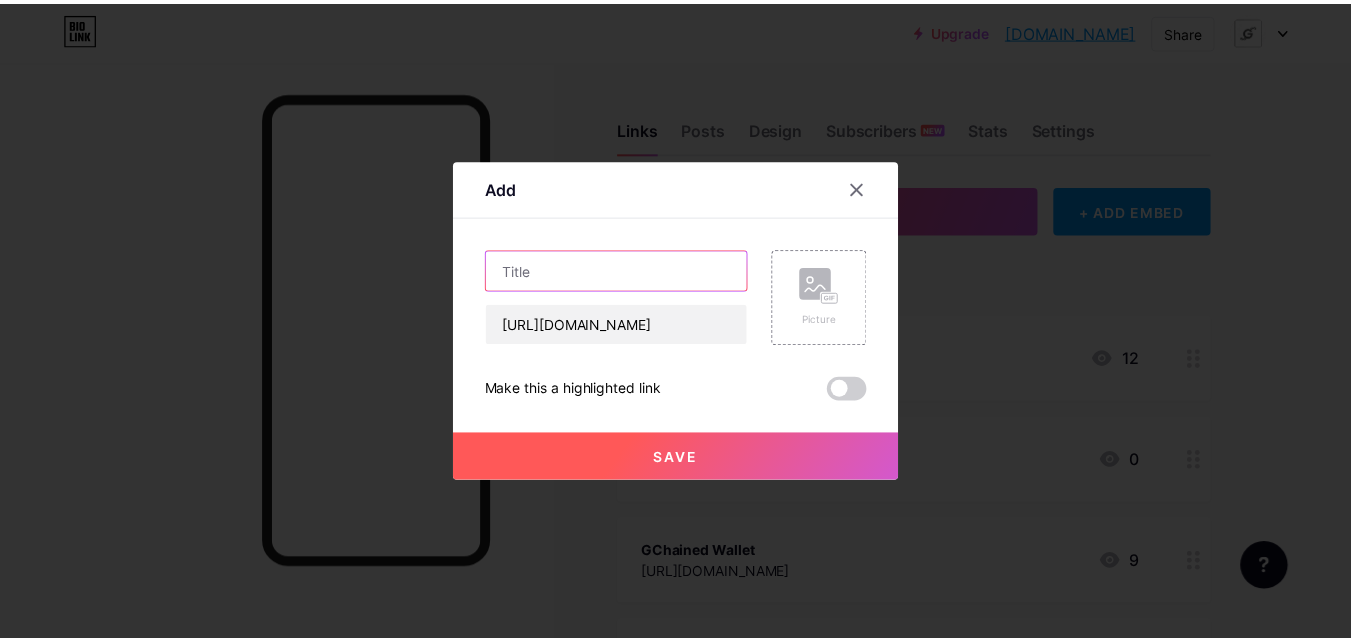 scroll, scrollTop: 0, scrollLeft: 0, axis: both 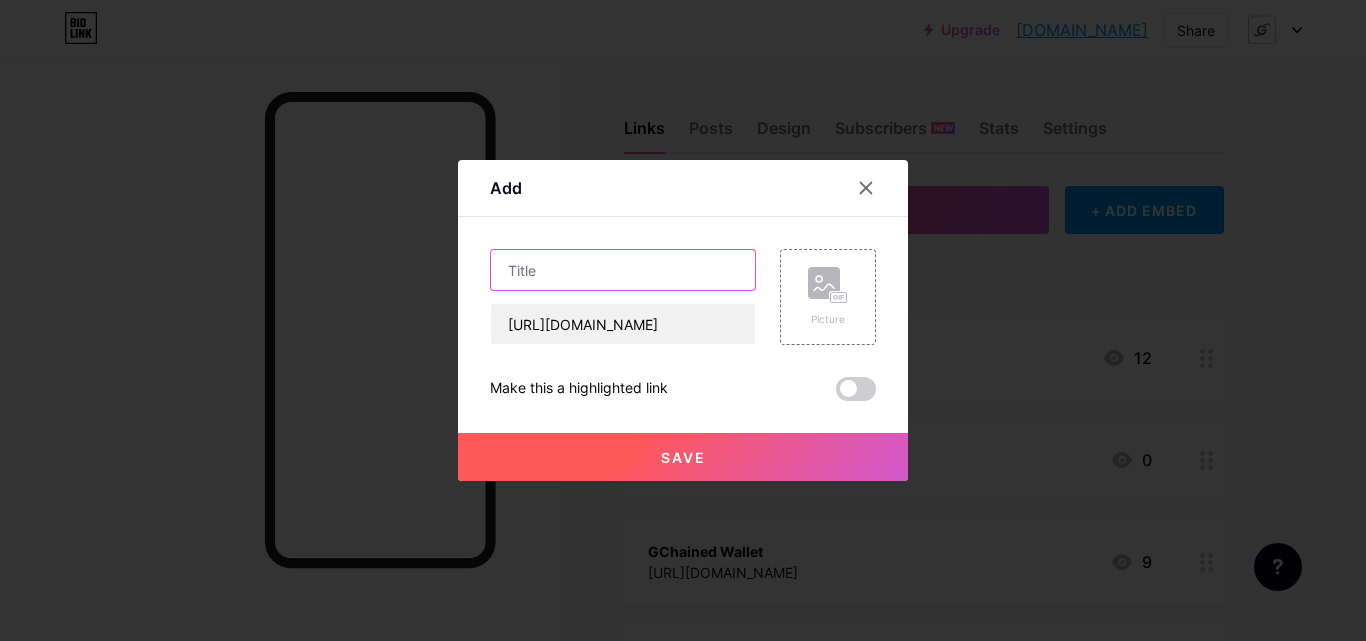 type on "W" 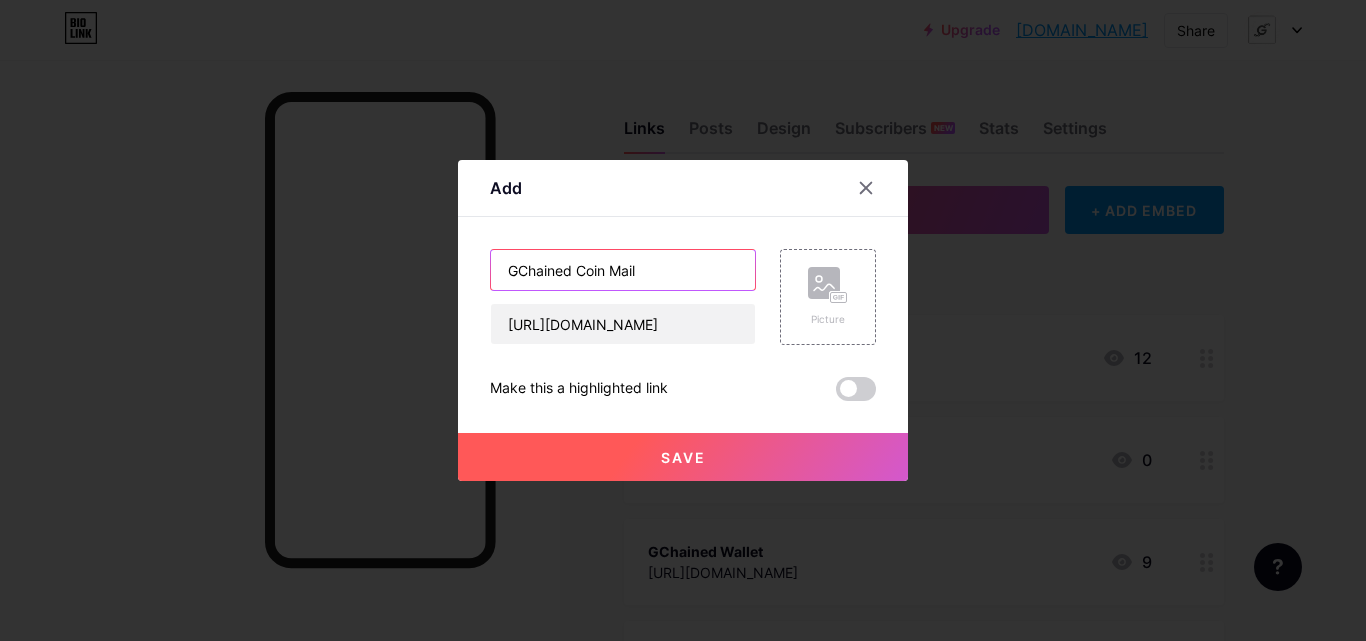 type on "GChained Coin Mail" 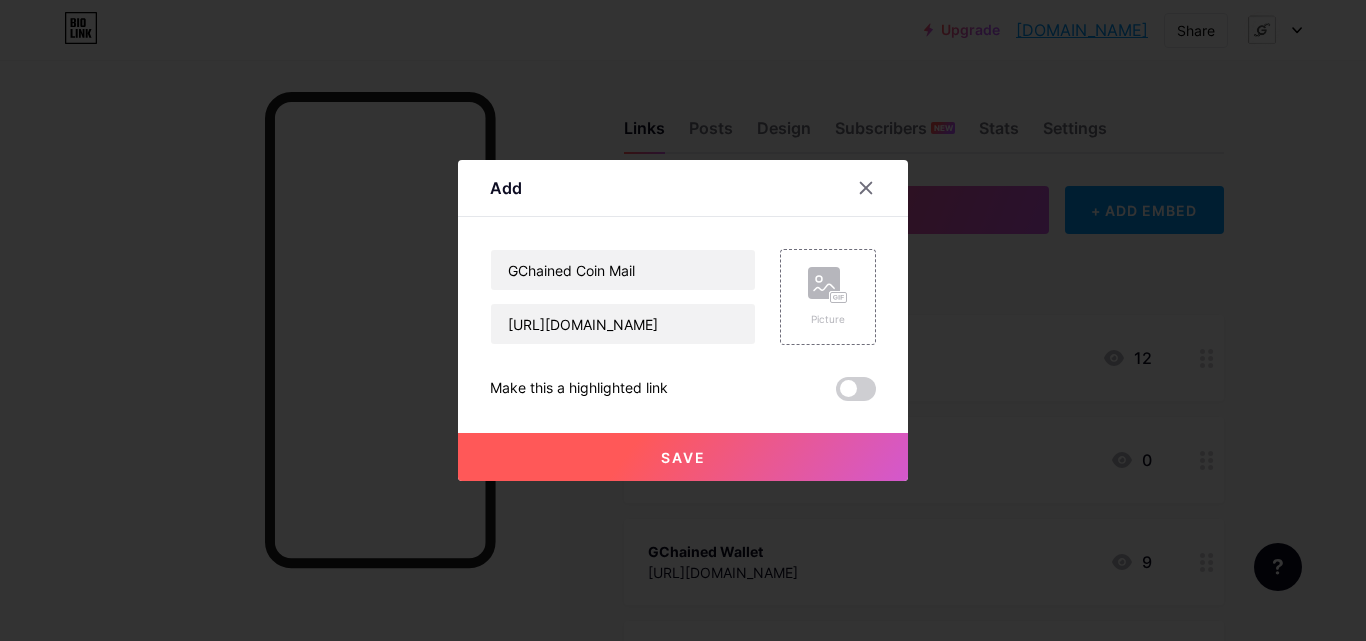 click on "Save" at bounding box center [683, 457] 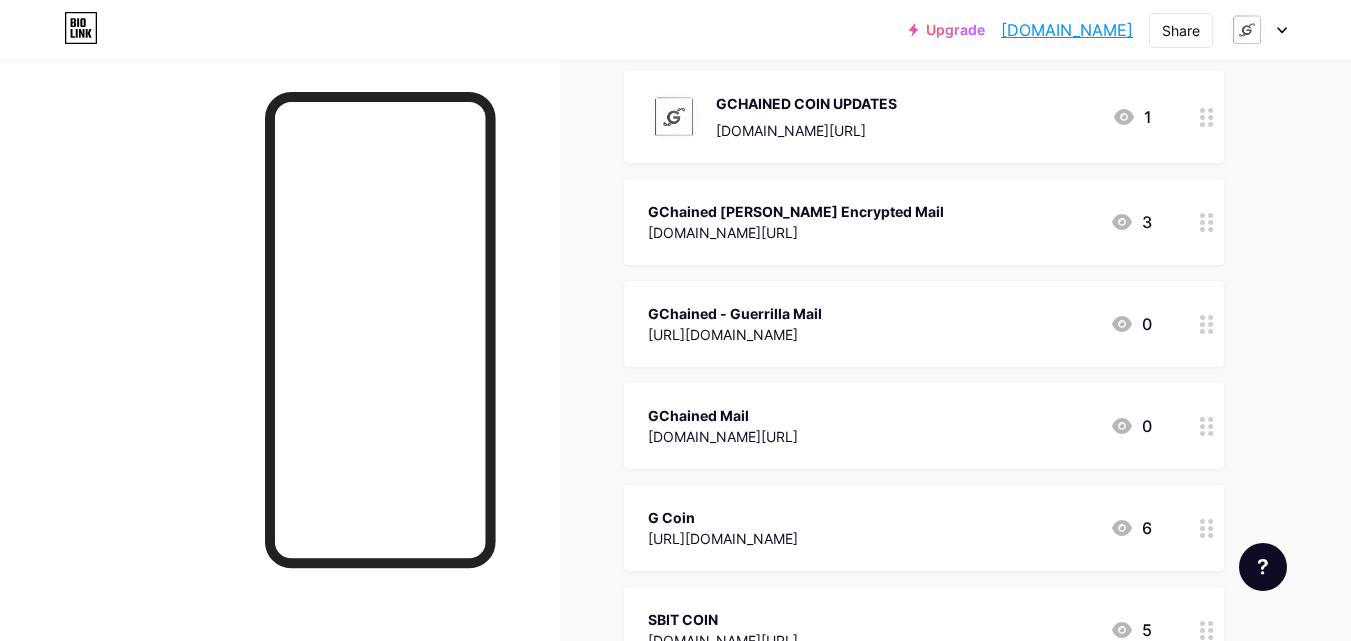 scroll, scrollTop: 1779, scrollLeft: 0, axis: vertical 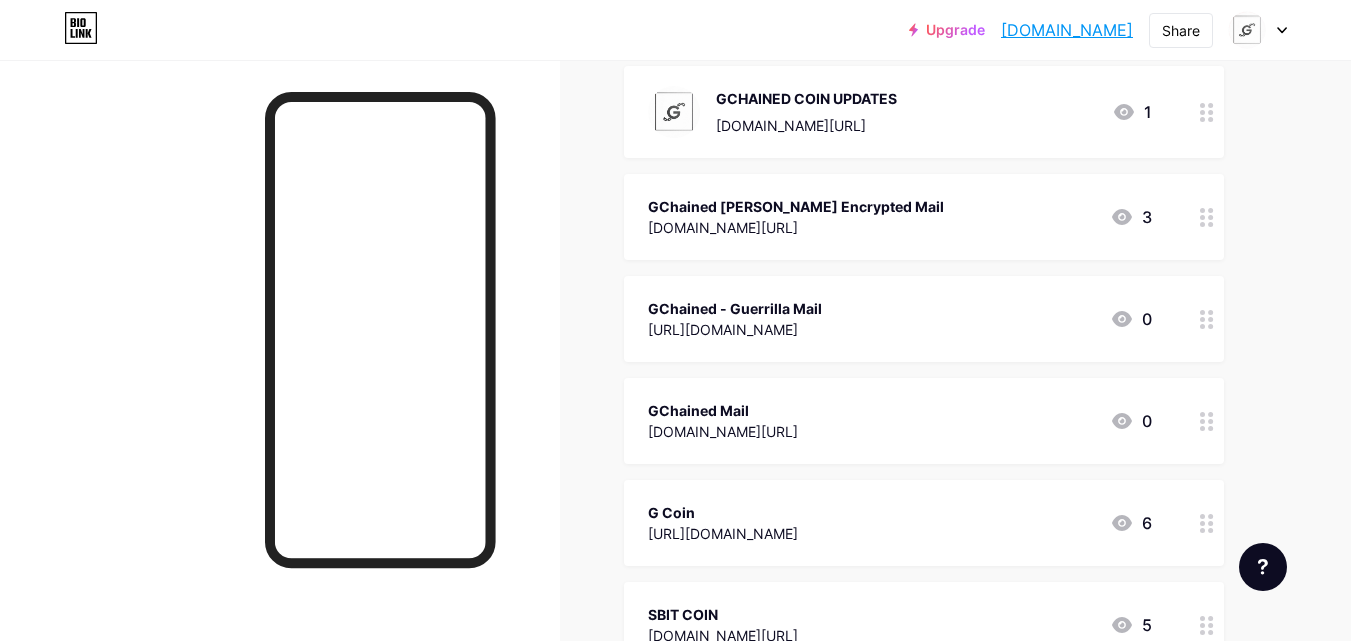 type 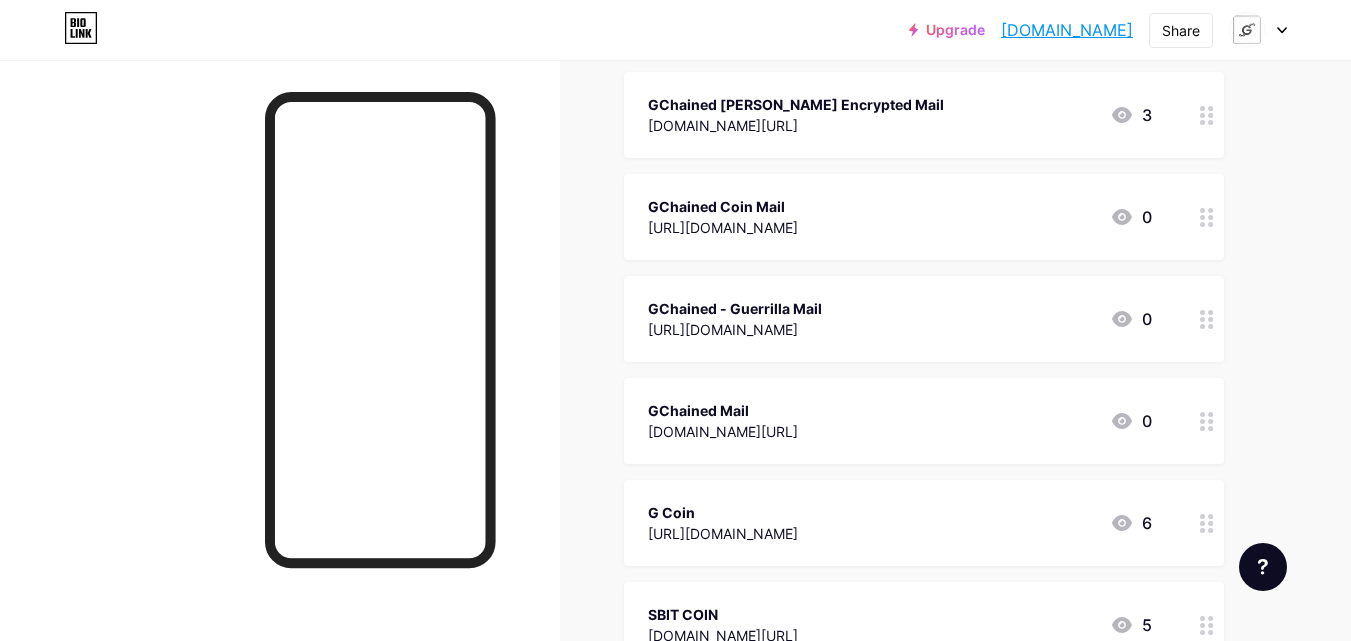 click at bounding box center (1258, 30) 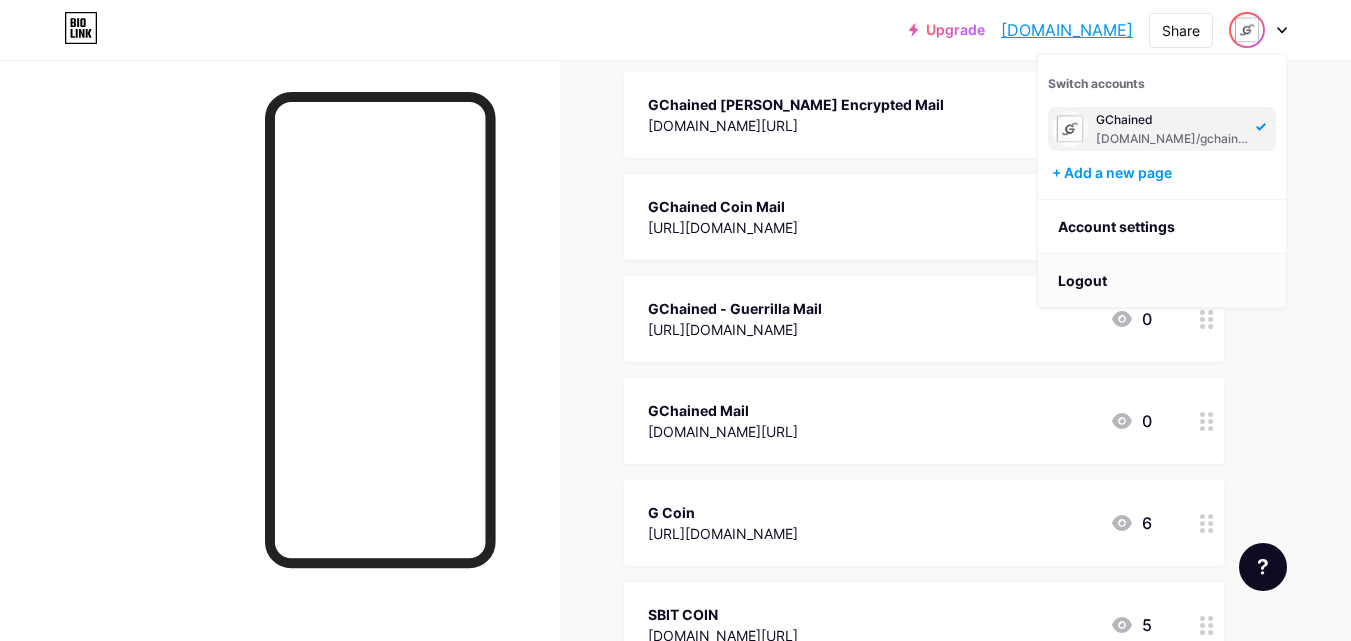 click on "Logout" at bounding box center (1162, 281) 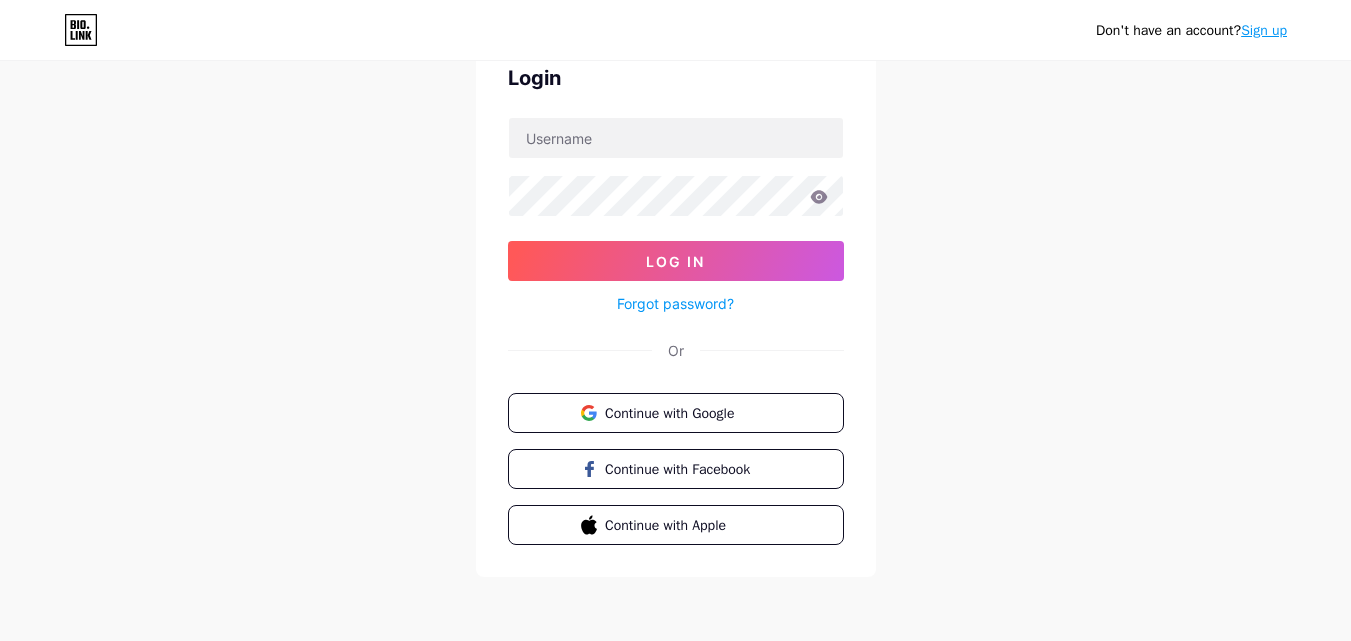 scroll, scrollTop: 0, scrollLeft: 0, axis: both 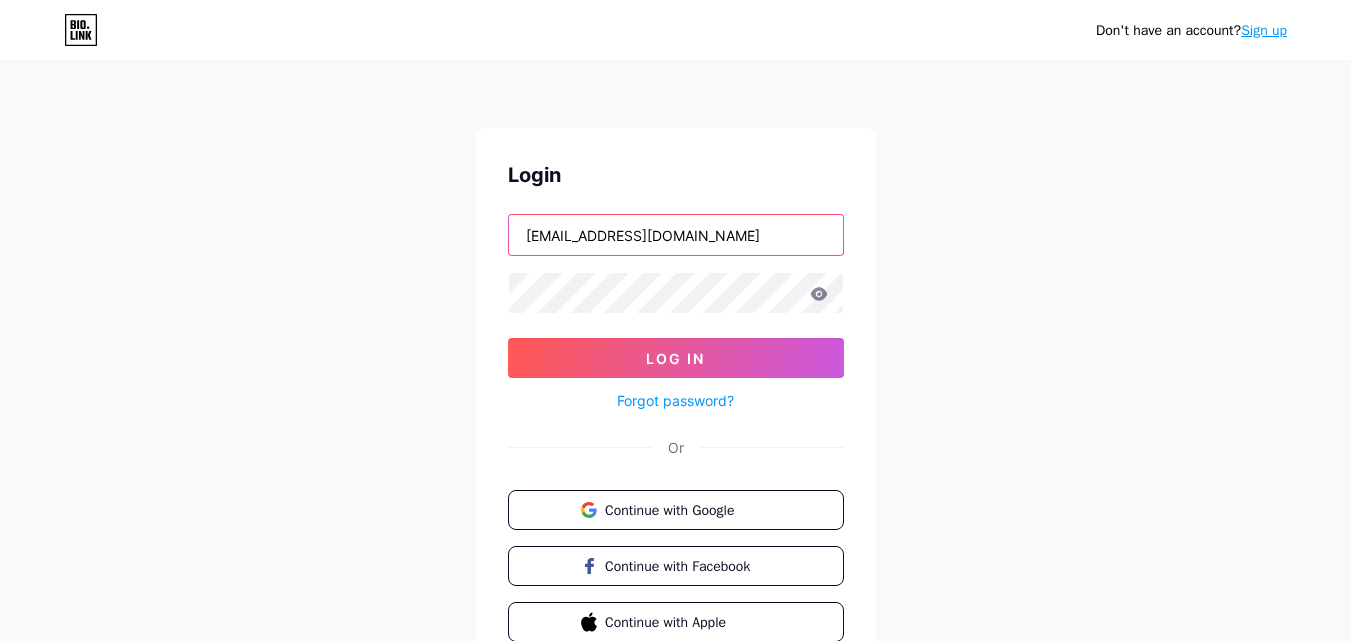 type on "[EMAIL_ADDRESS][DOMAIN_NAME]" 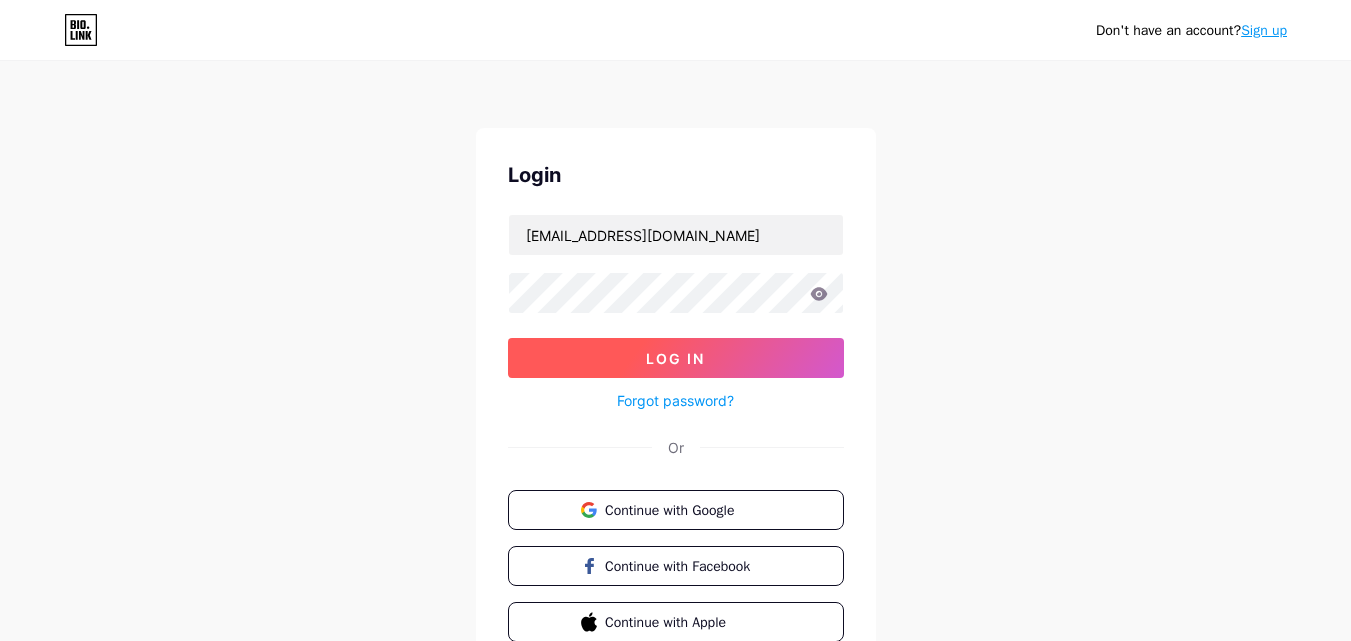 click on "Log In" at bounding box center [676, 358] 